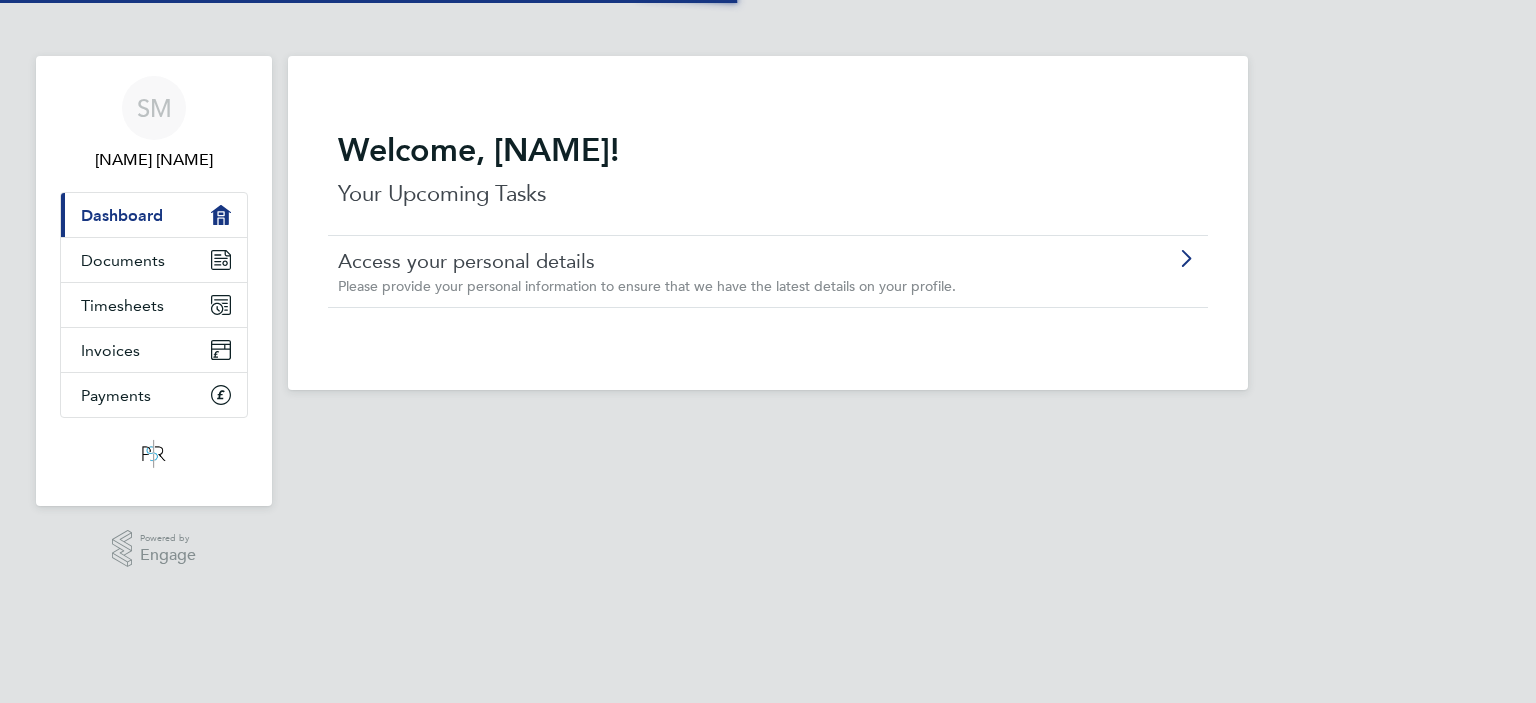 scroll, scrollTop: 0, scrollLeft: 0, axis: both 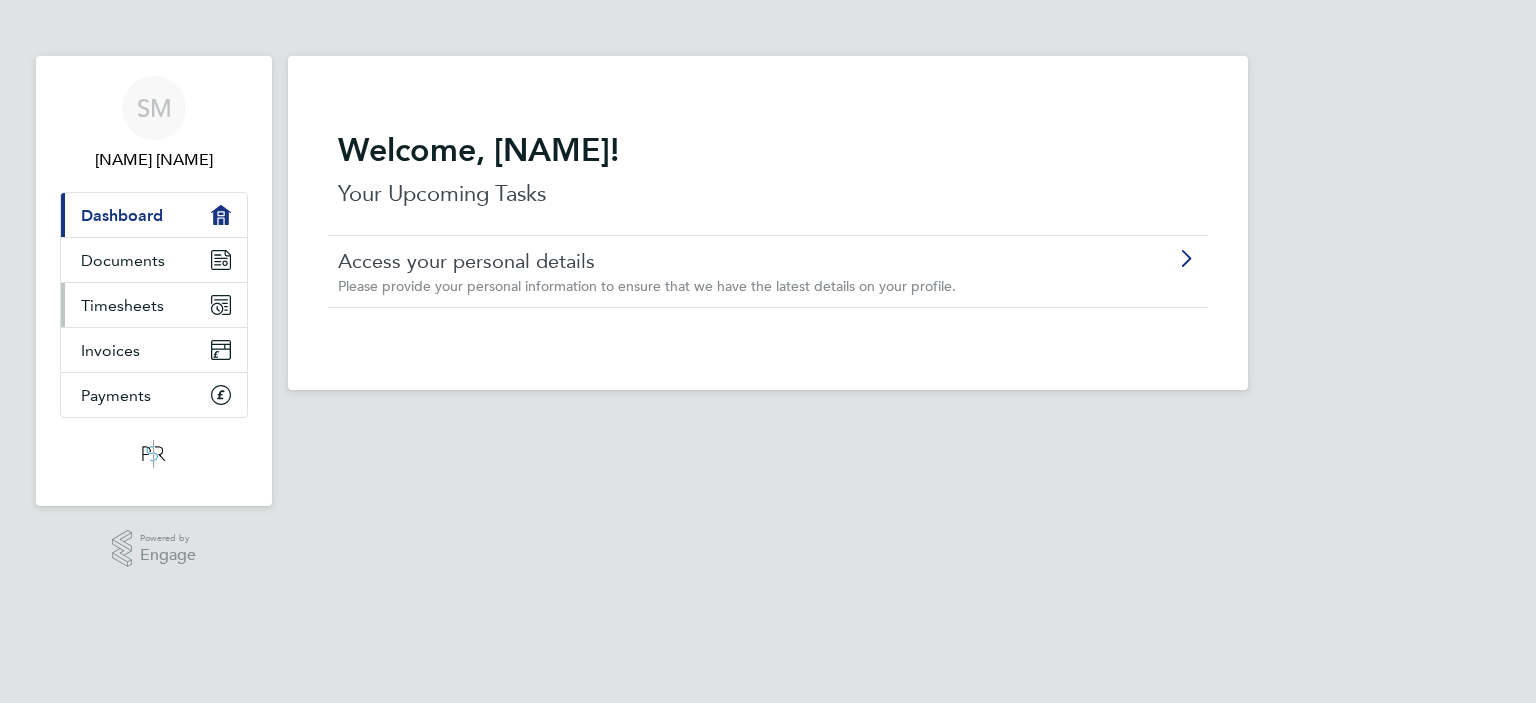 click on "Timesheets" at bounding box center [122, 305] 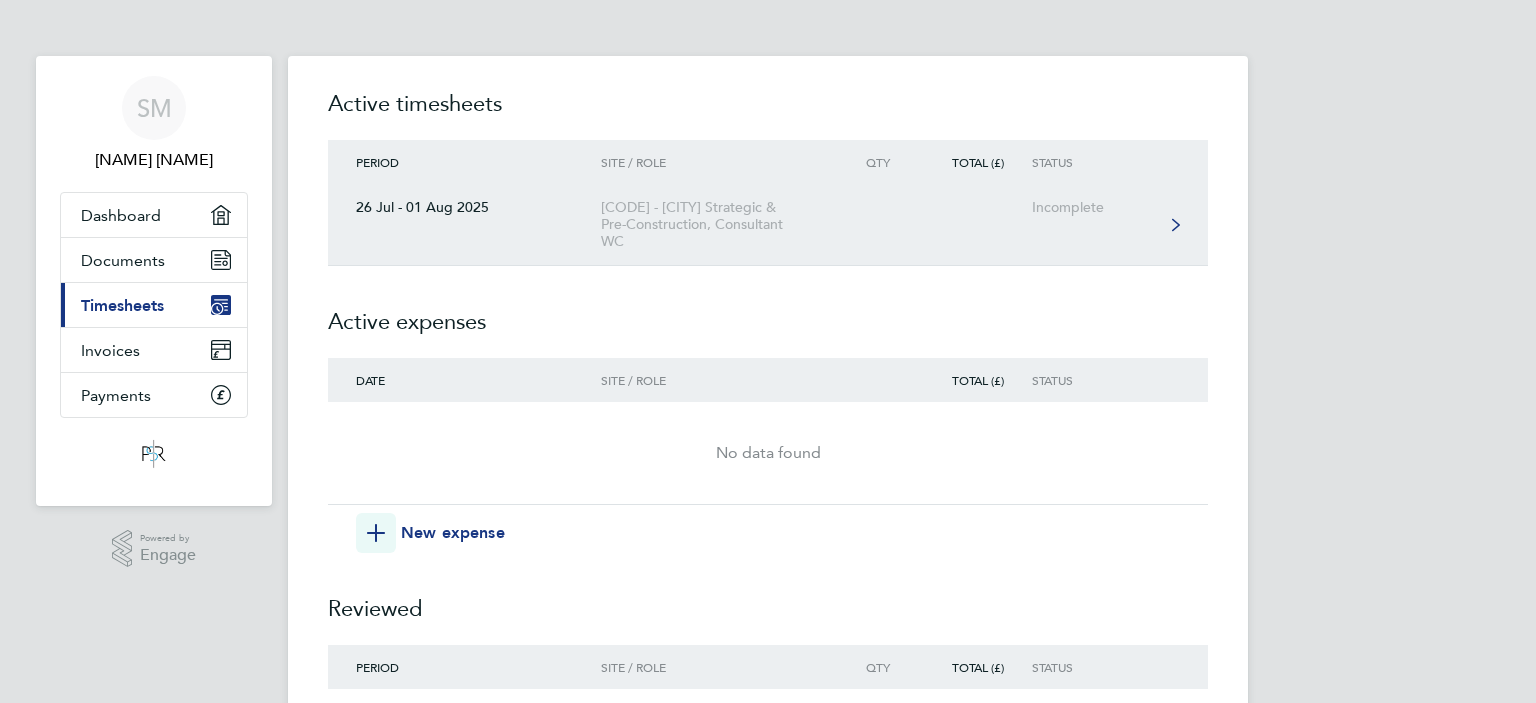 click on "Incomplete" 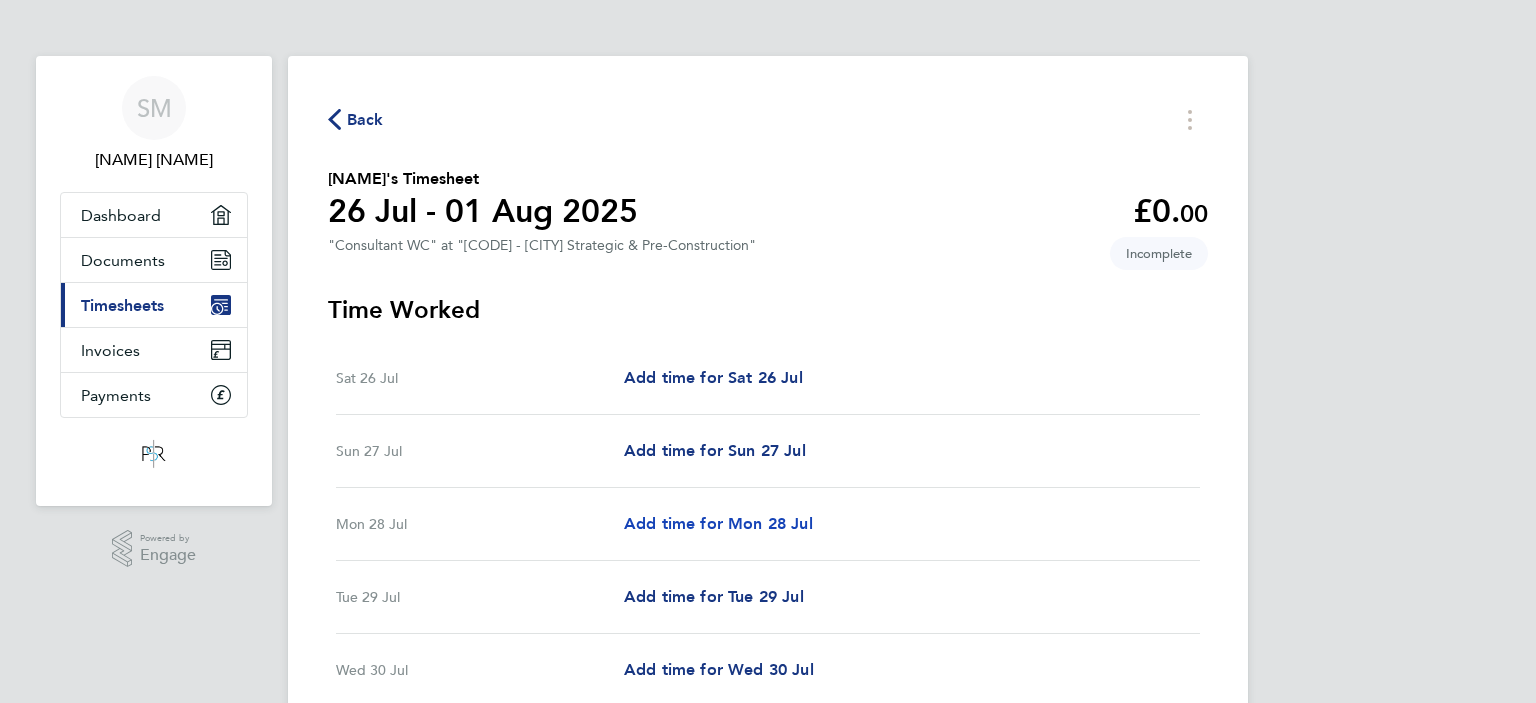 click on "Add time for Mon 28 Jul" at bounding box center [718, 523] 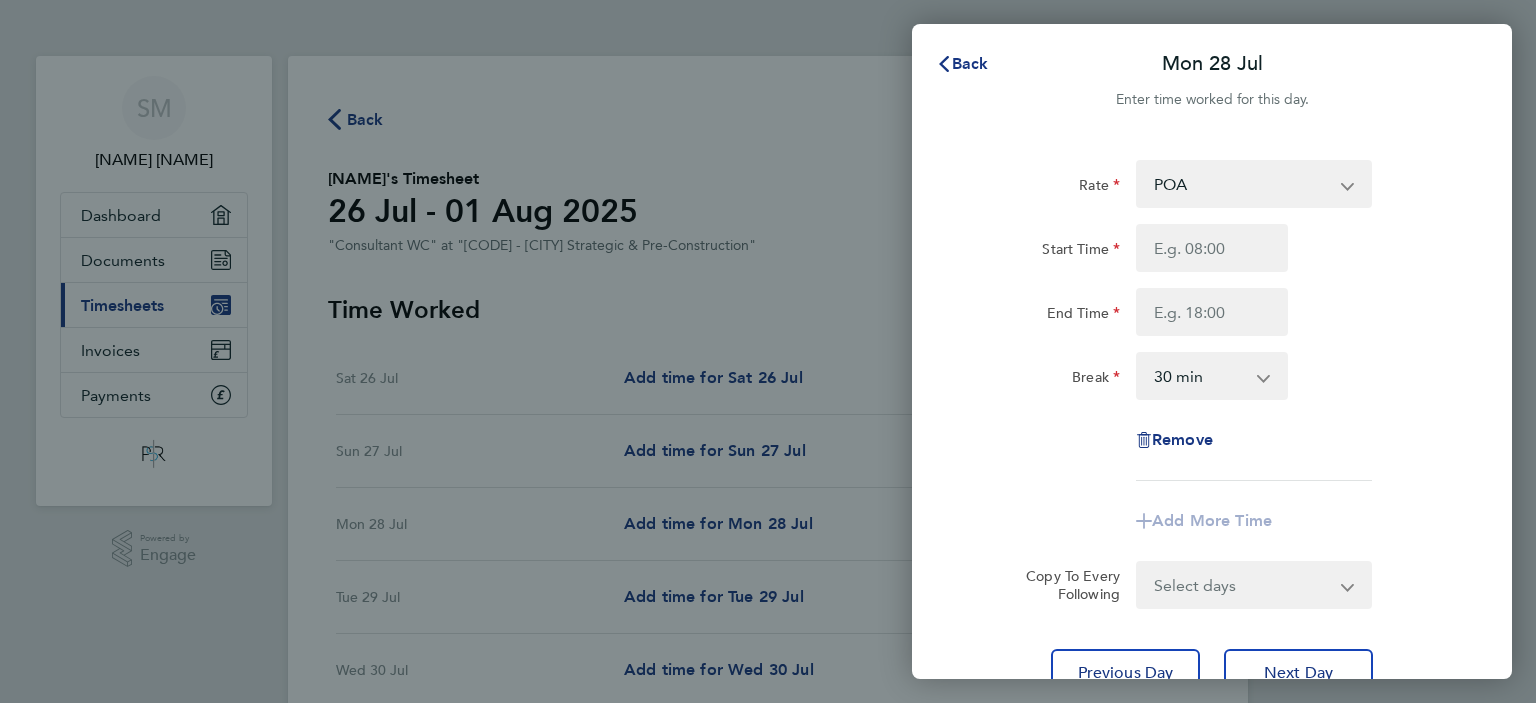 click on "POA   Tier 1 - [NUMBER]" at bounding box center (1242, 184) 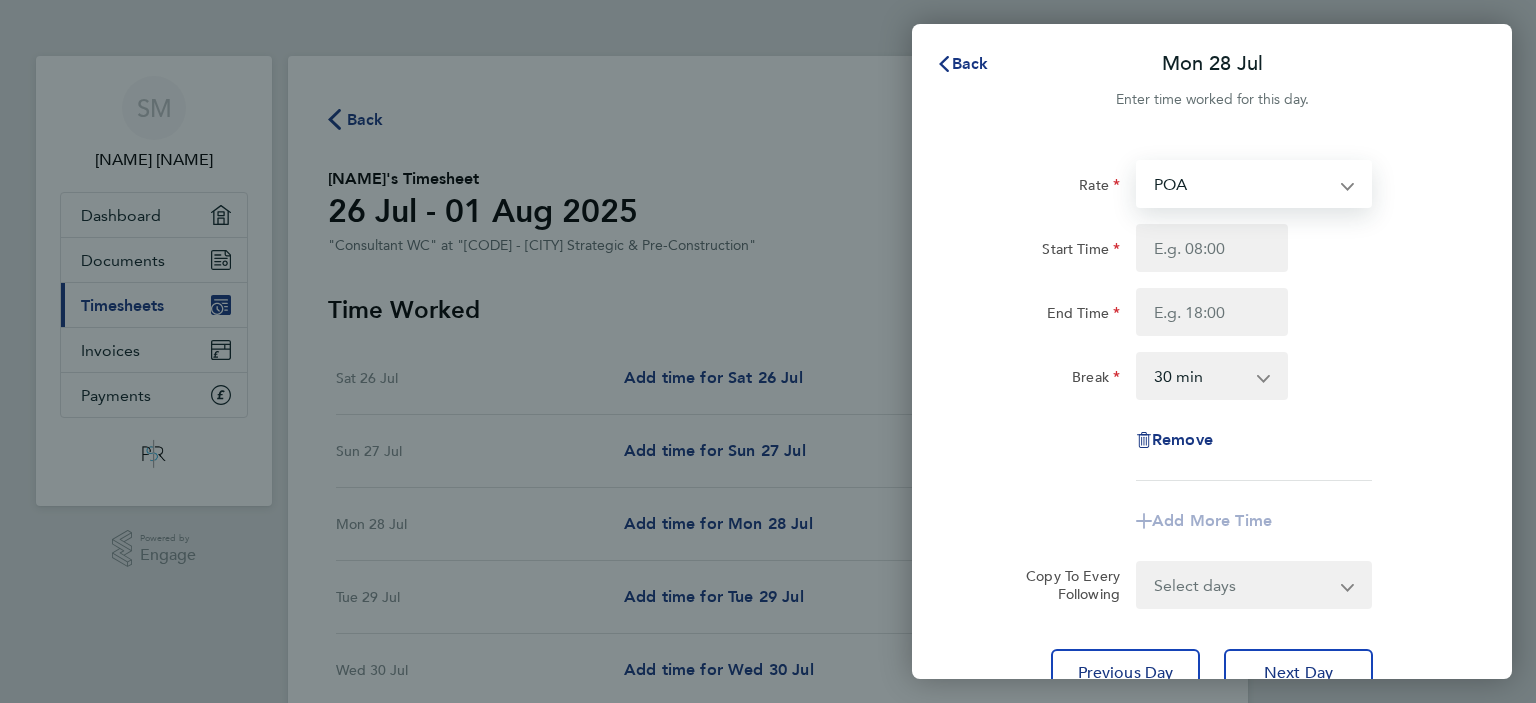 select on "30" 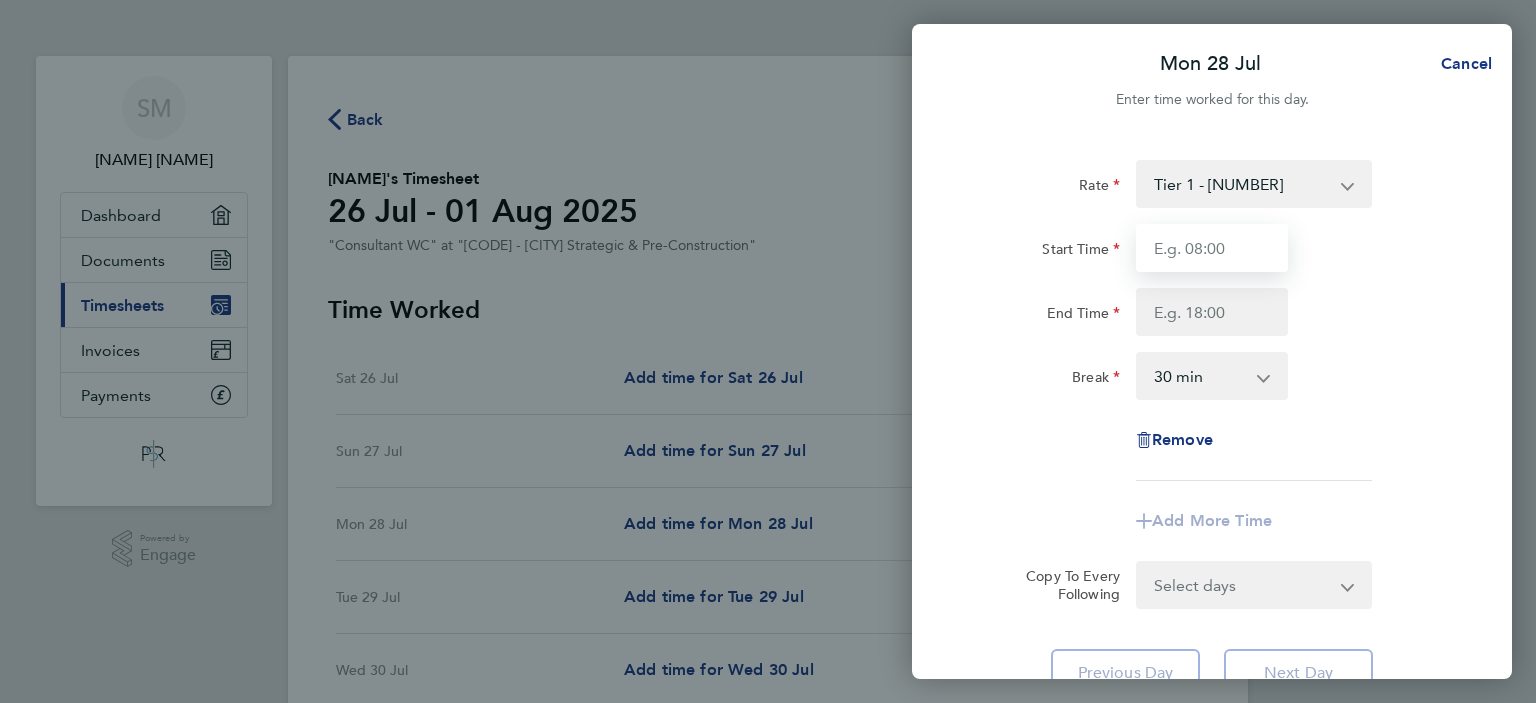click on "Start Time" at bounding box center [1212, 248] 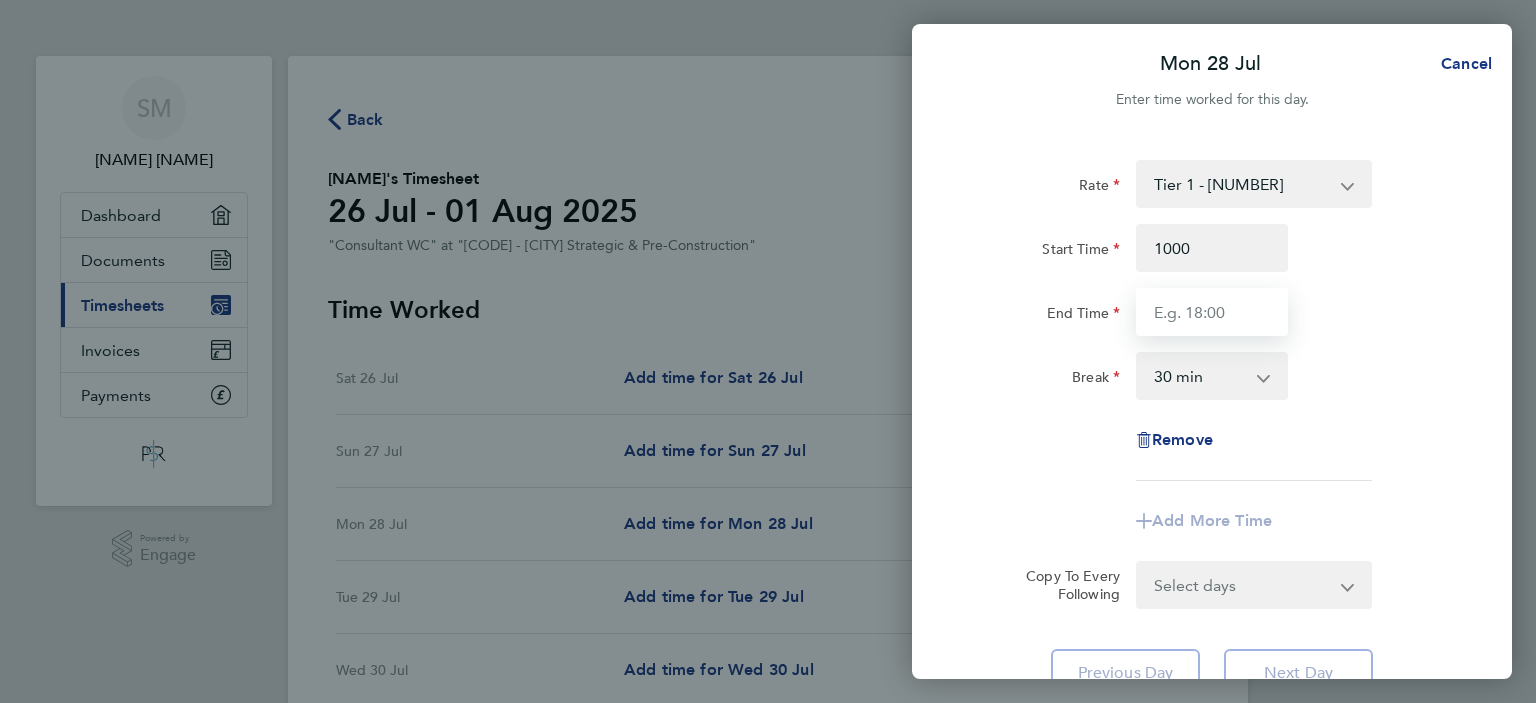 type on "10:00" 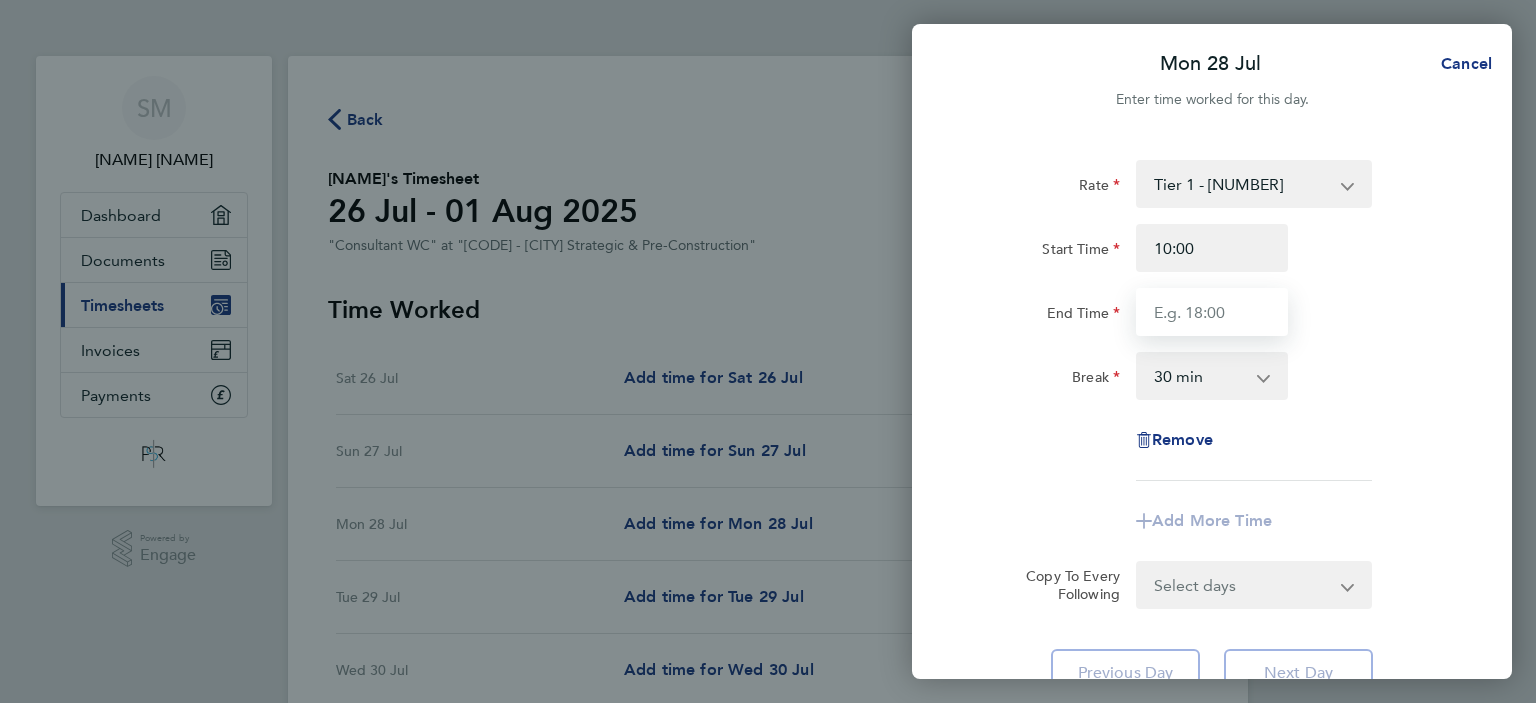 click on "End Time" at bounding box center [1212, 312] 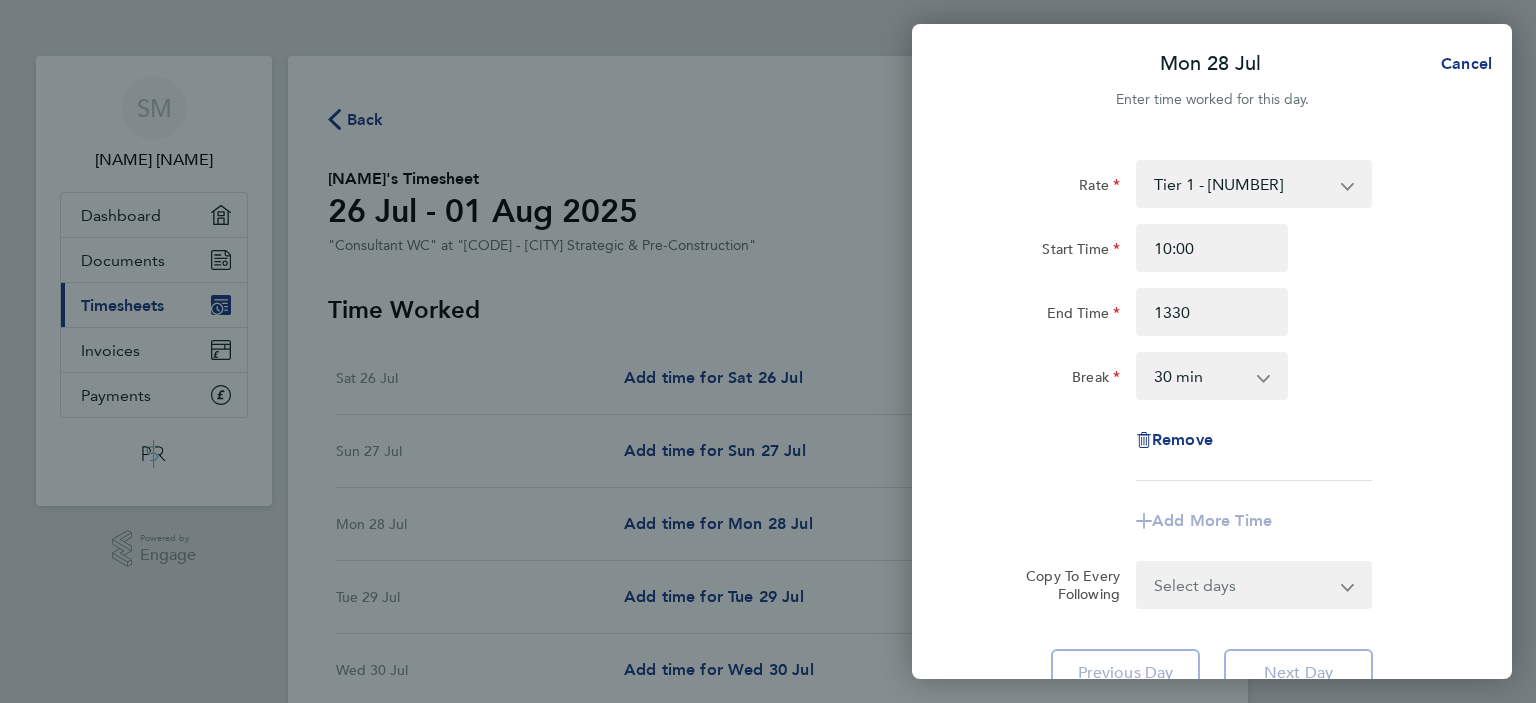 type on "13:30" 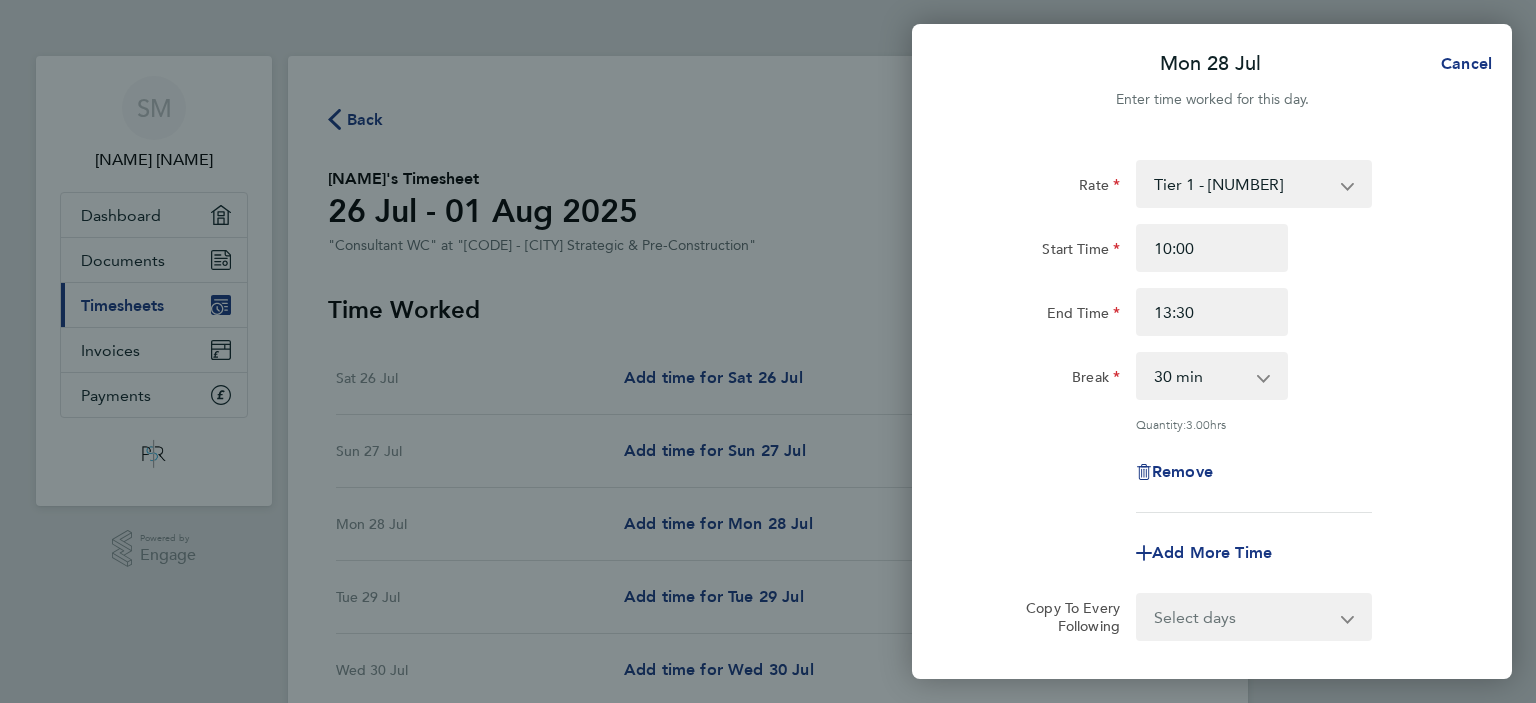 click 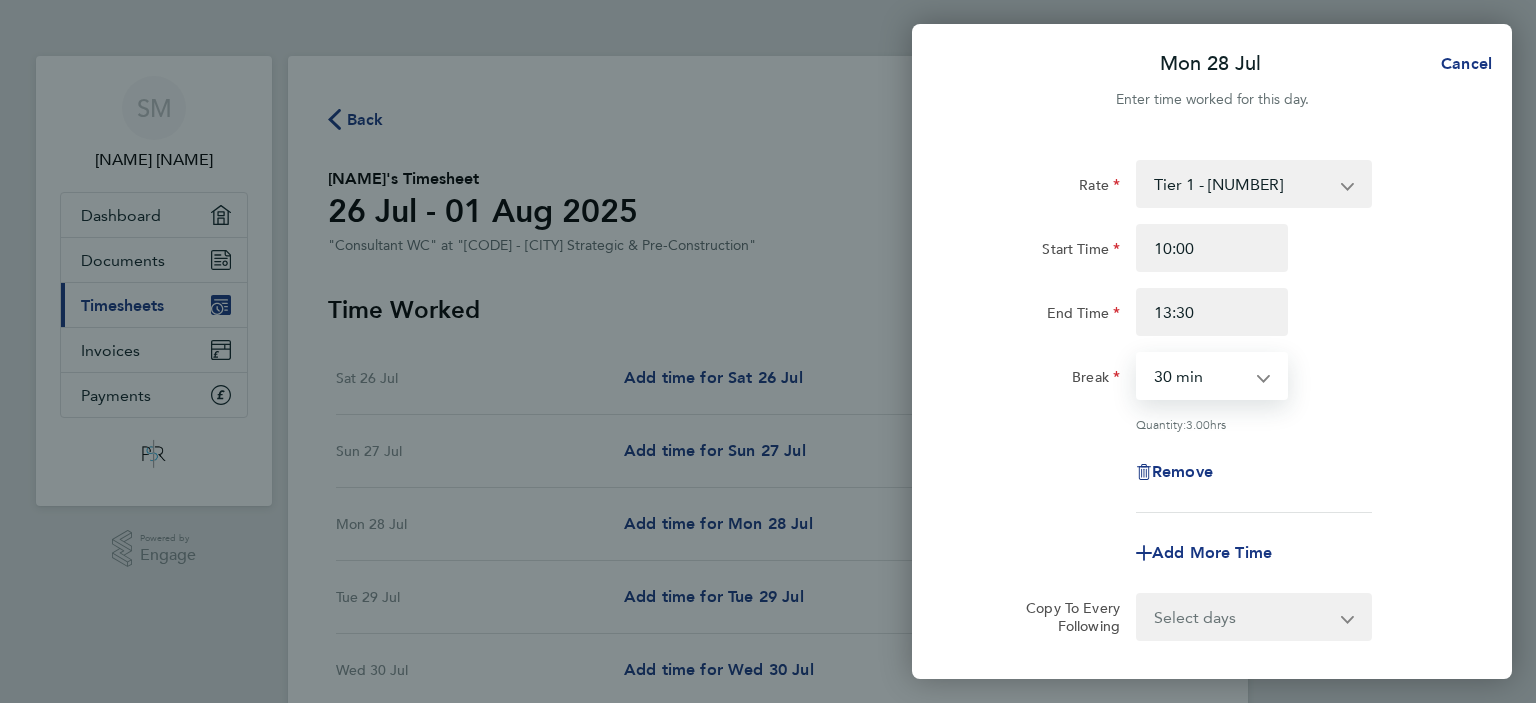 click on "0 min   15 min   30 min   45 min   60 min   75 min   90 min" at bounding box center [1200, 376] 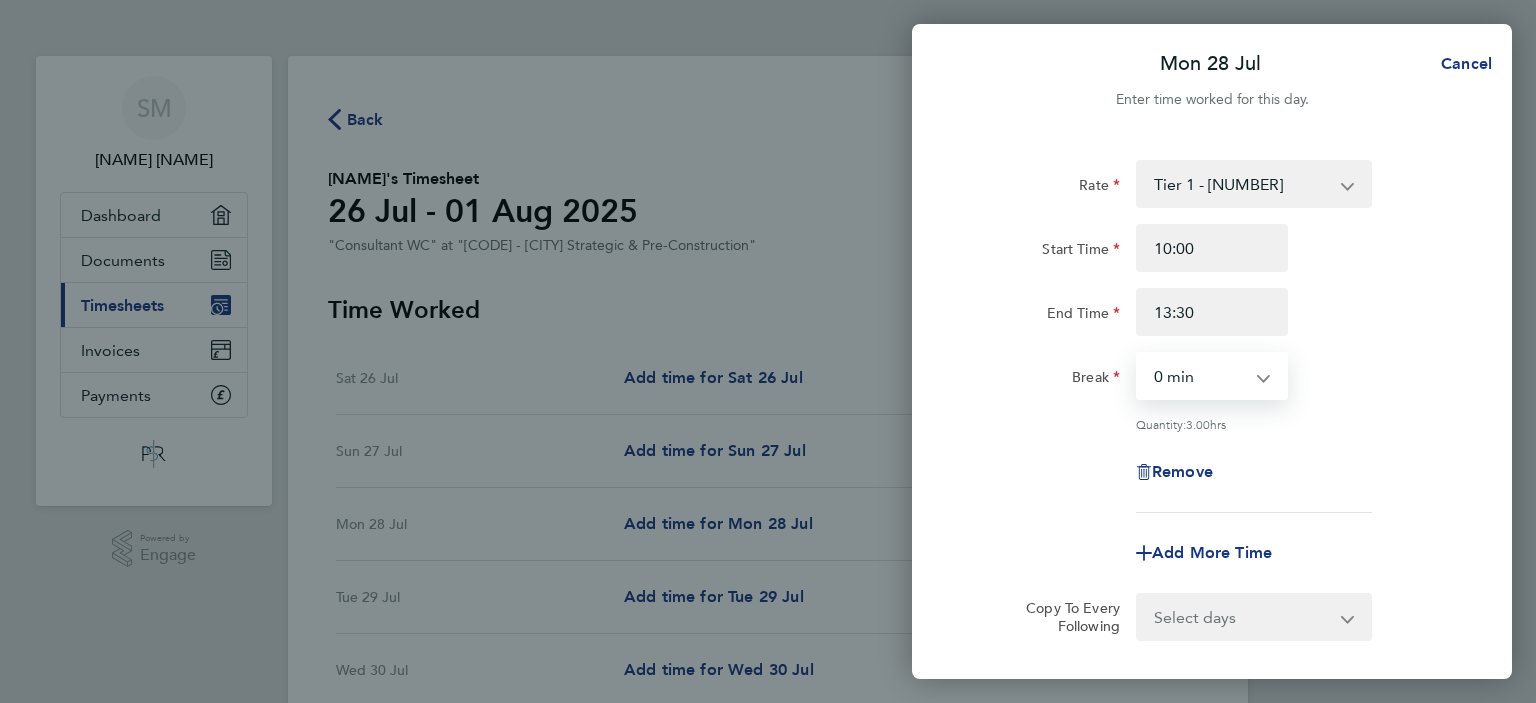 click on "0 min   15 min   30 min   45 min   60 min   75 min   90 min" at bounding box center (1200, 376) 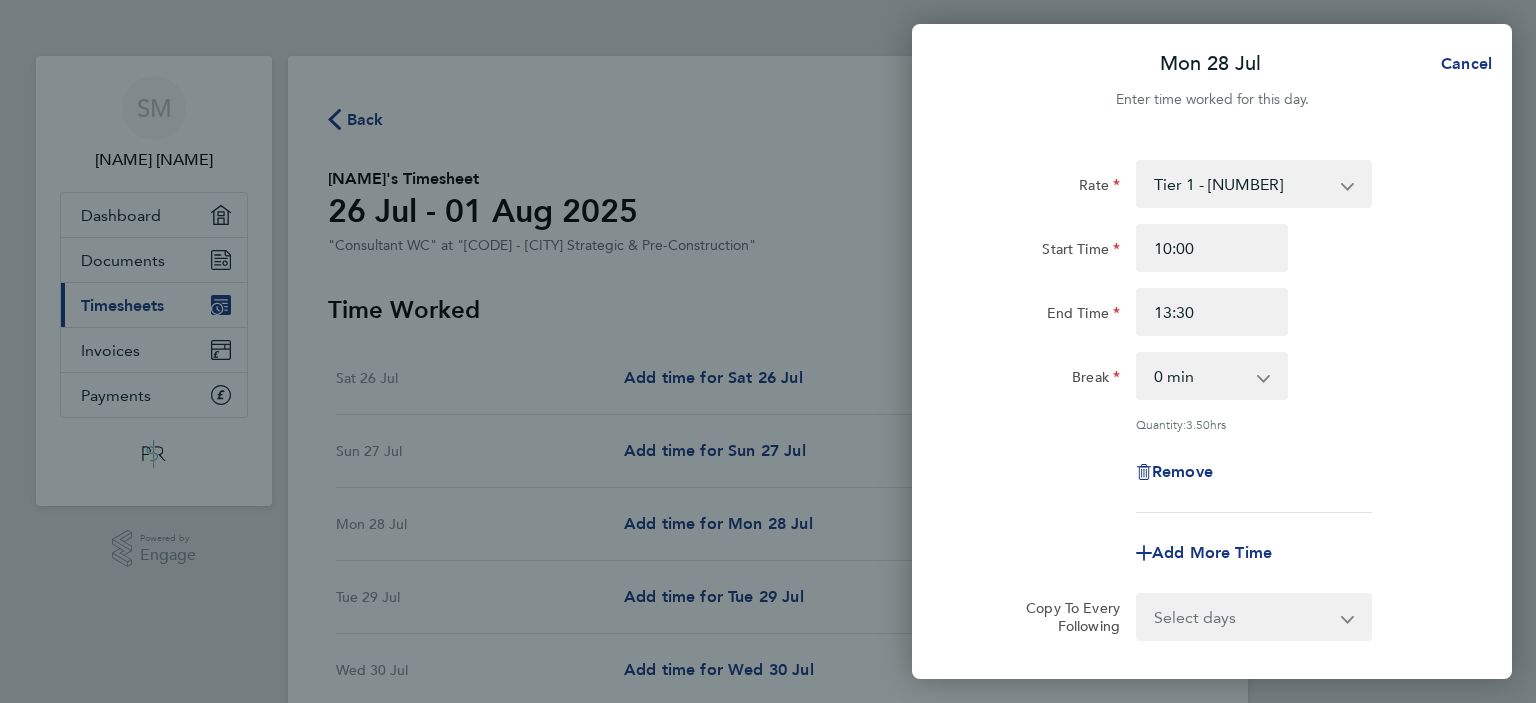 click on "Rate  Tier 1 - 116.88   POA
Start Time 10:00 End Time 13:30 Break  0 min   15 min   30 min   45 min   60 min   75 min   90 min
Quantity:  3.50  hrs
Remove" 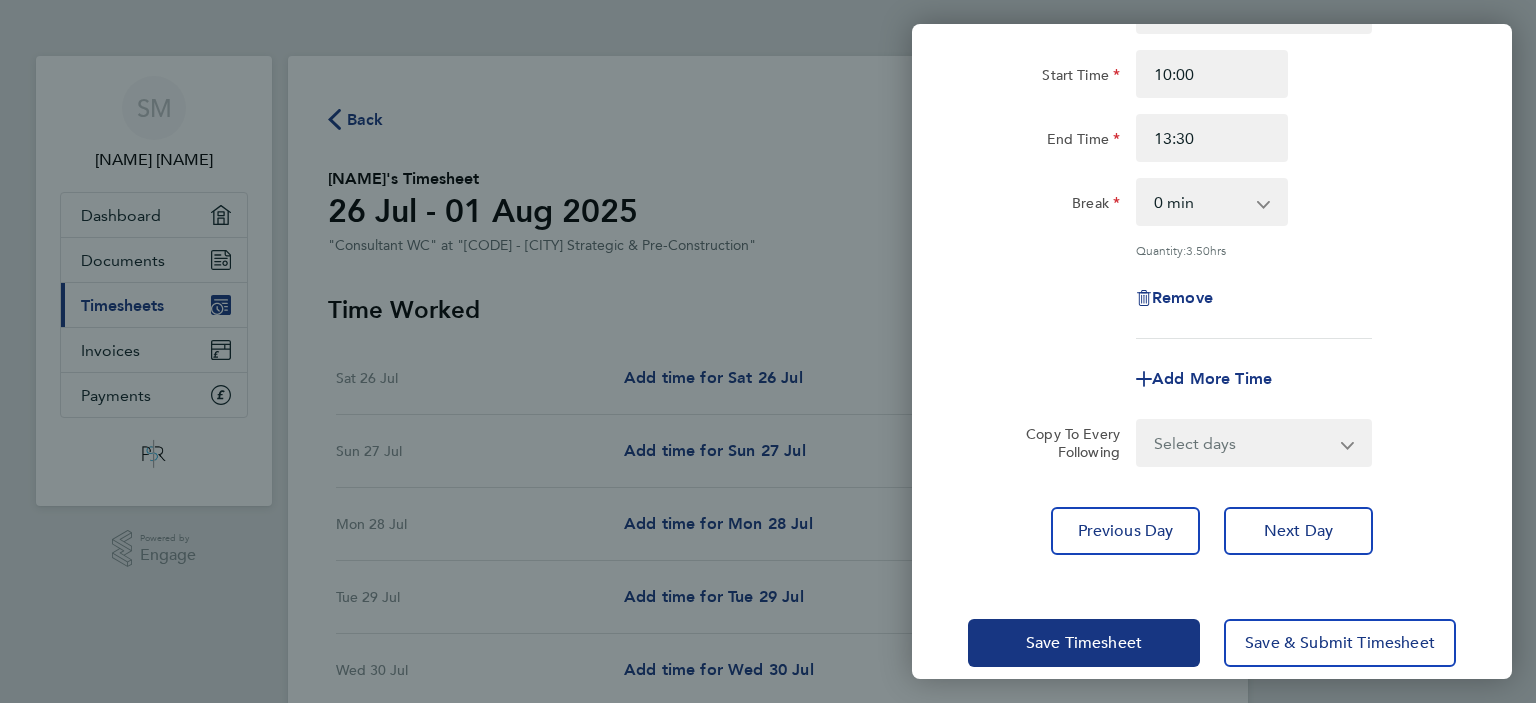 scroll, scrollTop: 199, scrollLeft: 0, axis: vertical 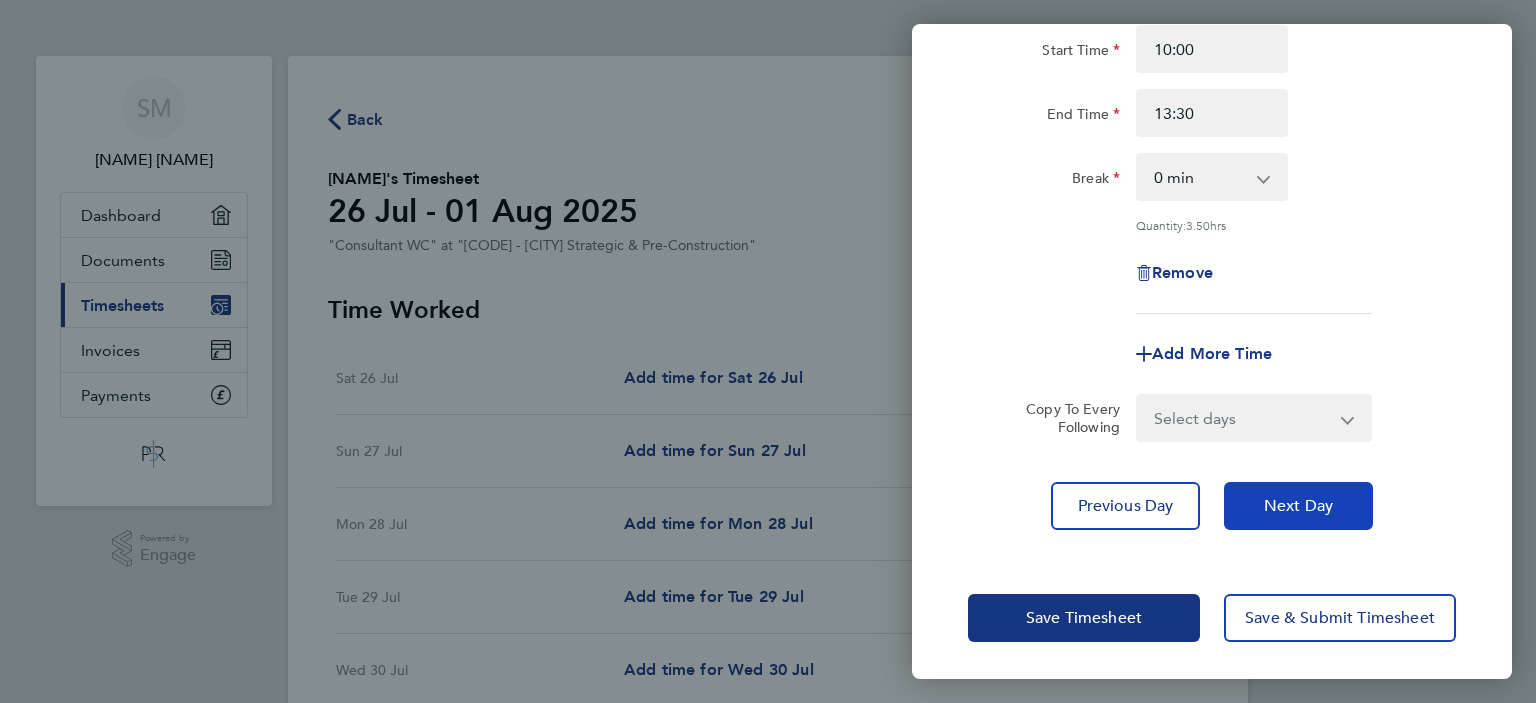 click on "Next Day" 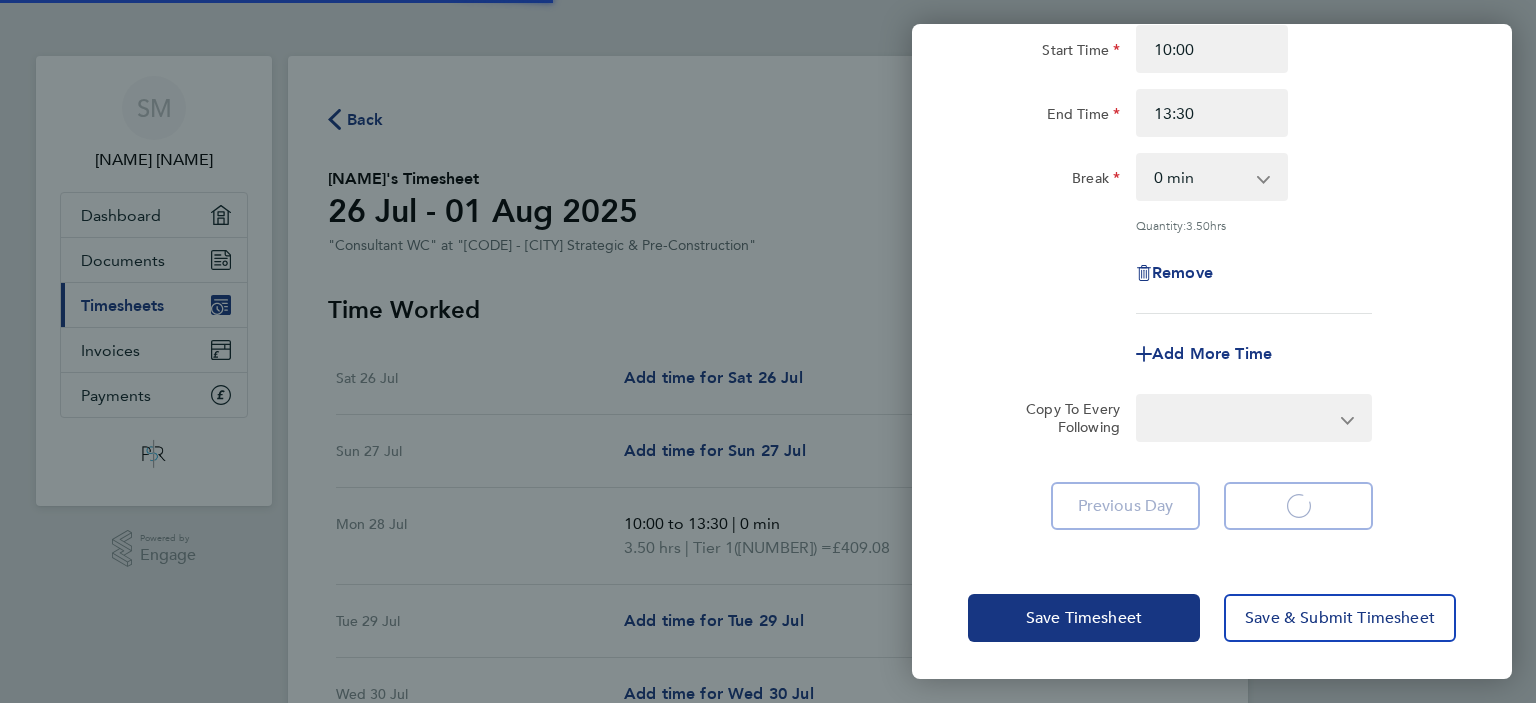 select on "30" 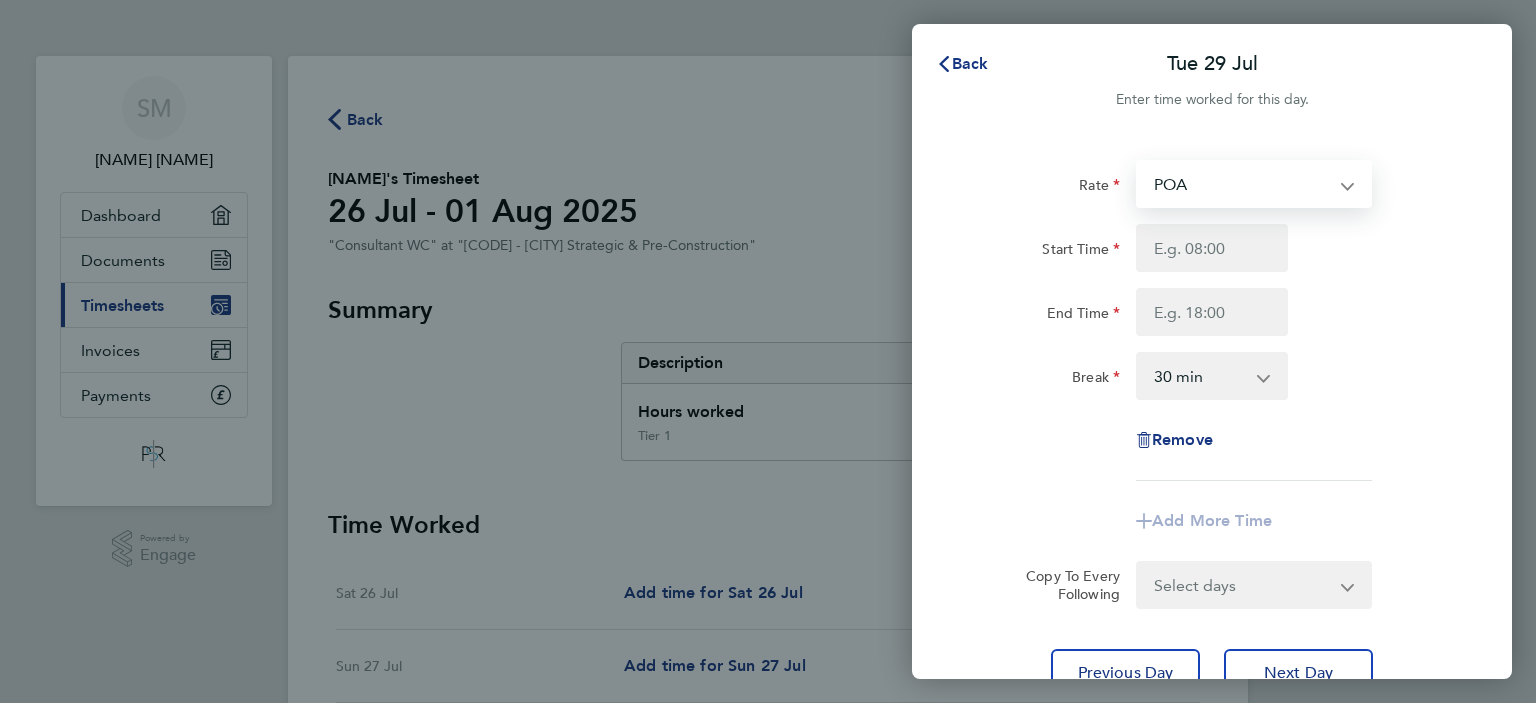 click on "POA   Tier 1 - [NUMBER]" at bounding box center [1242, 184] 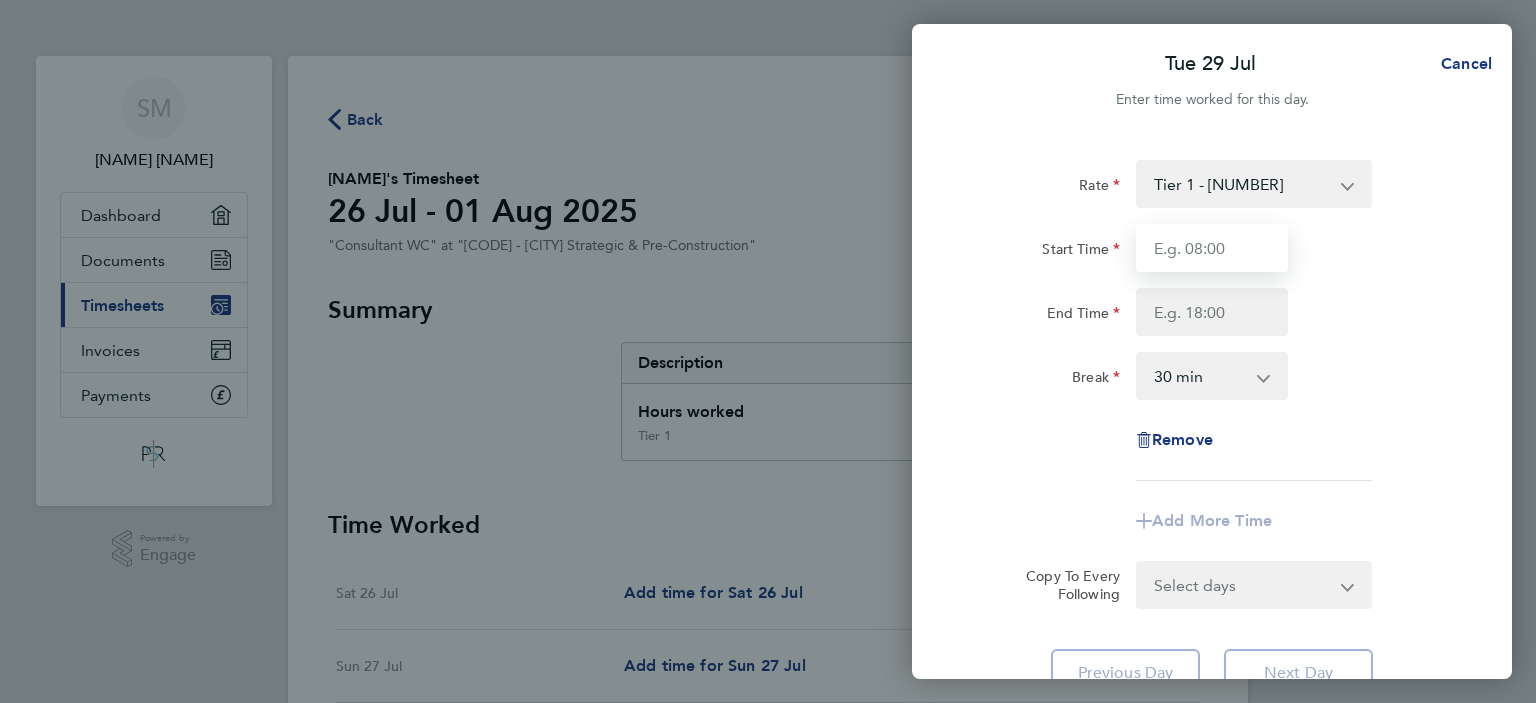 click on "Start Time" at bounding box center [1212, 248] 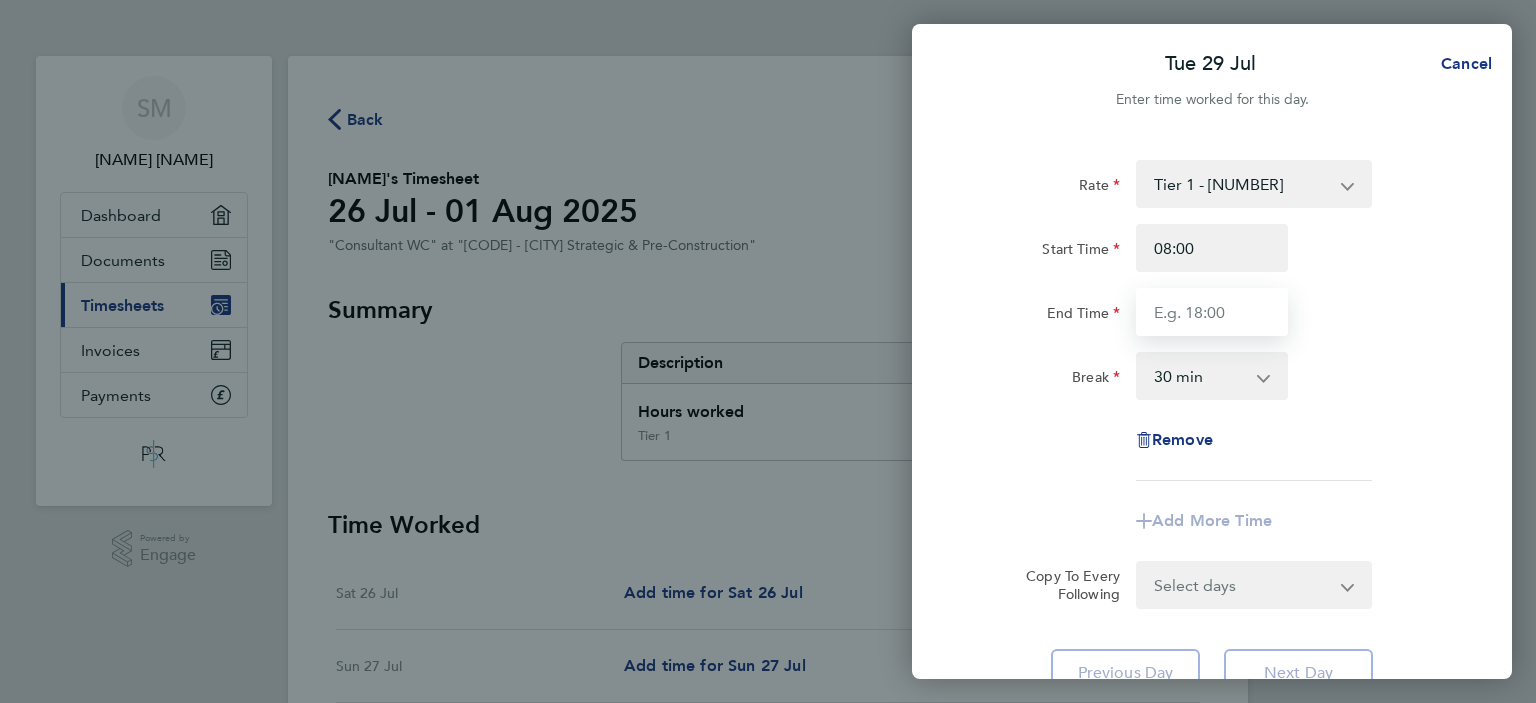 click on "End Time" at bounding box center (1212, 312) 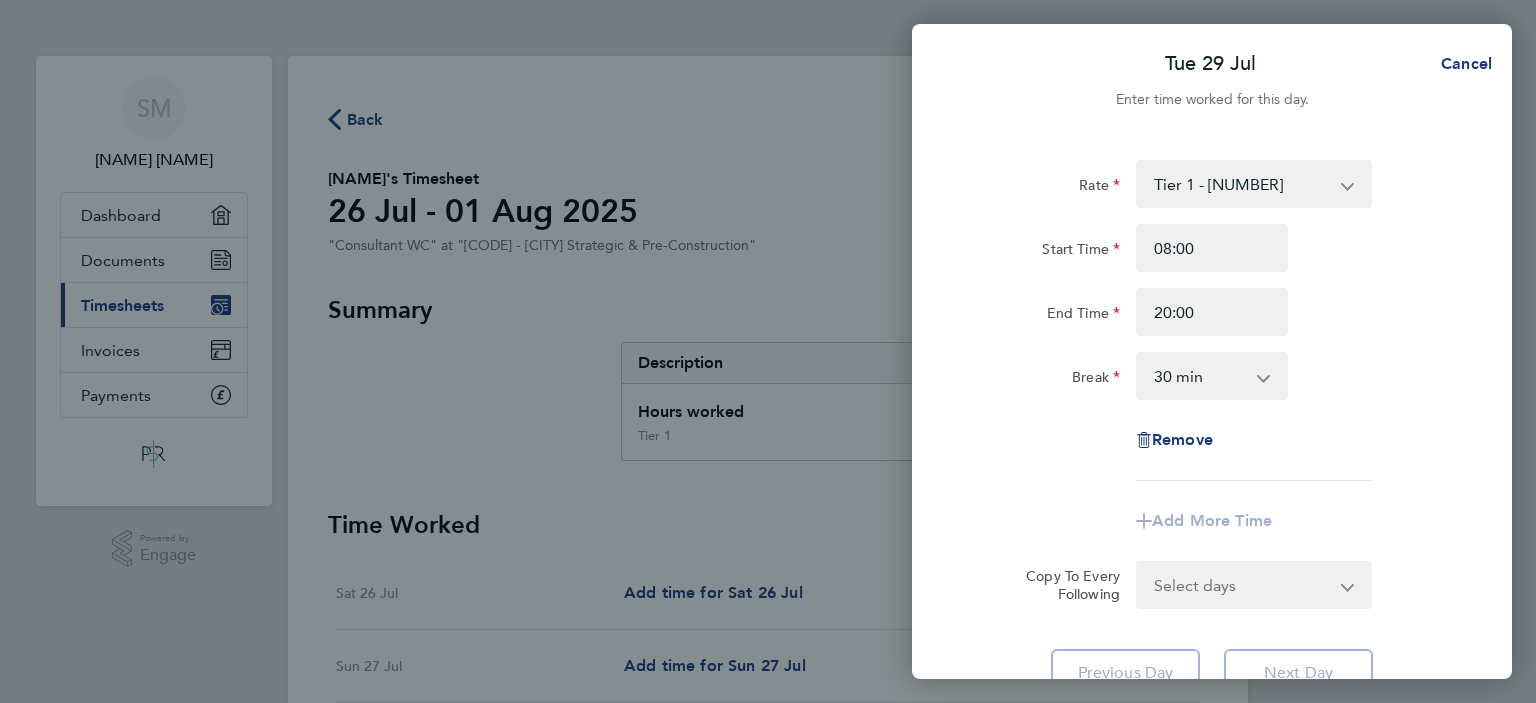 click on "Rate  Tier 1 - [NUMBER]   POA
Start Time [TIME] End Time [TIME] Break  0 min   15 min   30 min   45 min   60 min   75 min   90 min
Remove" 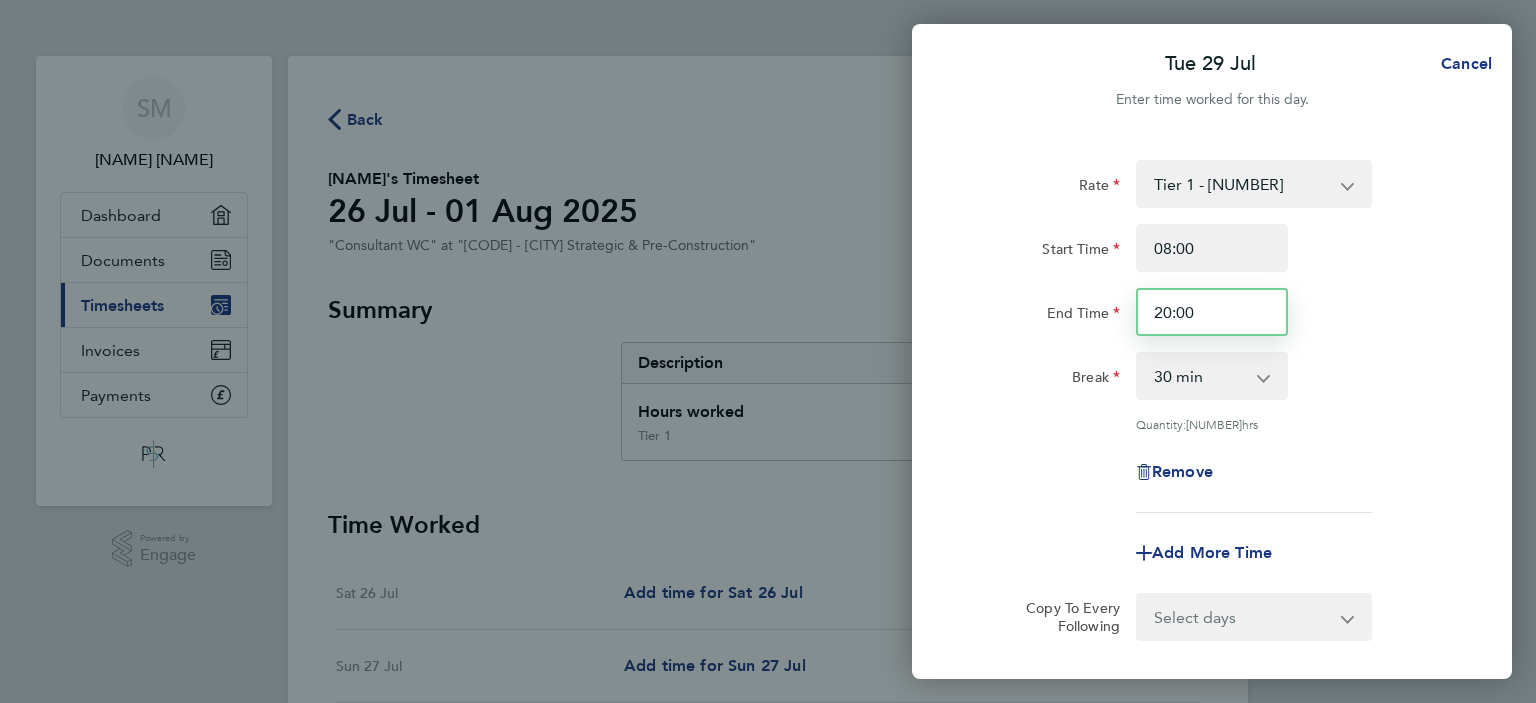 click on "20:00" at bounding box center [1212, 312] 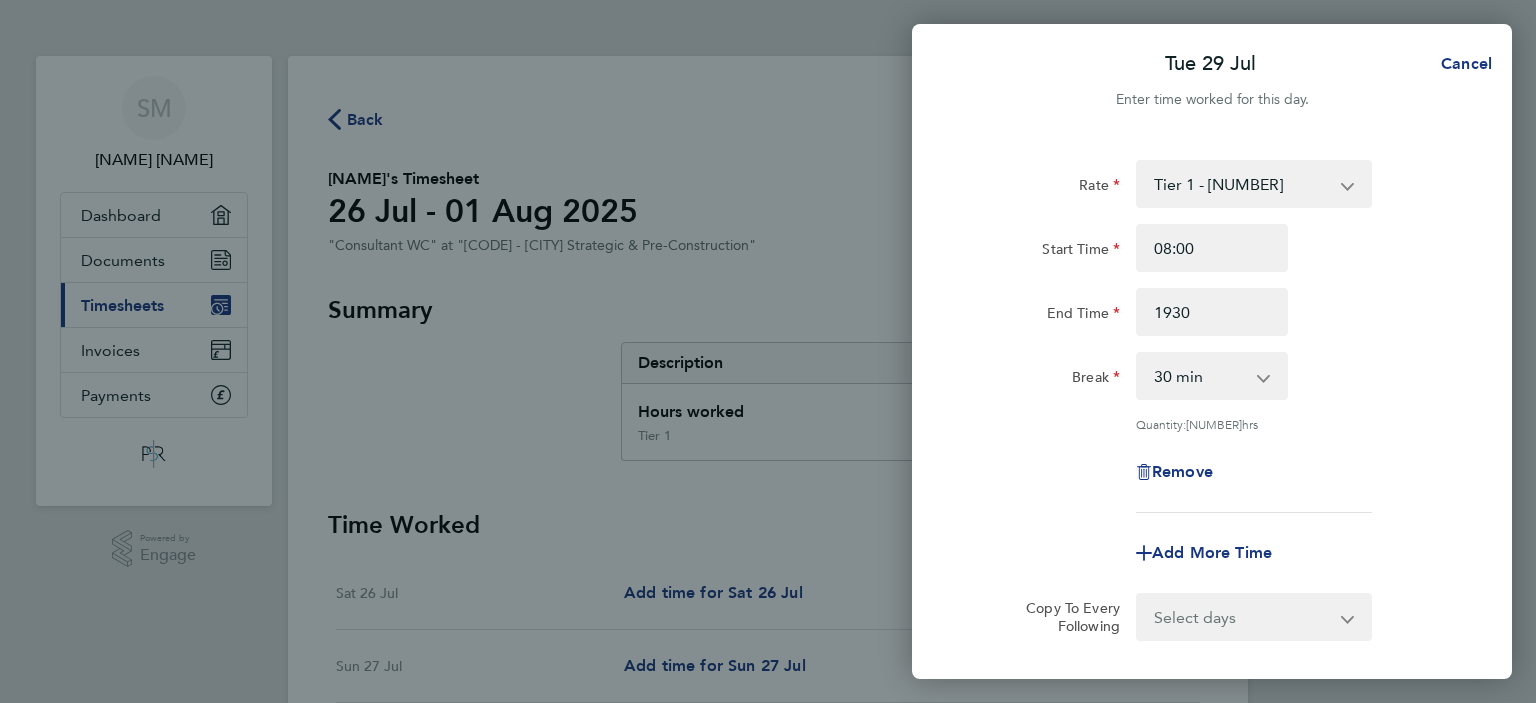 type on "19:30" 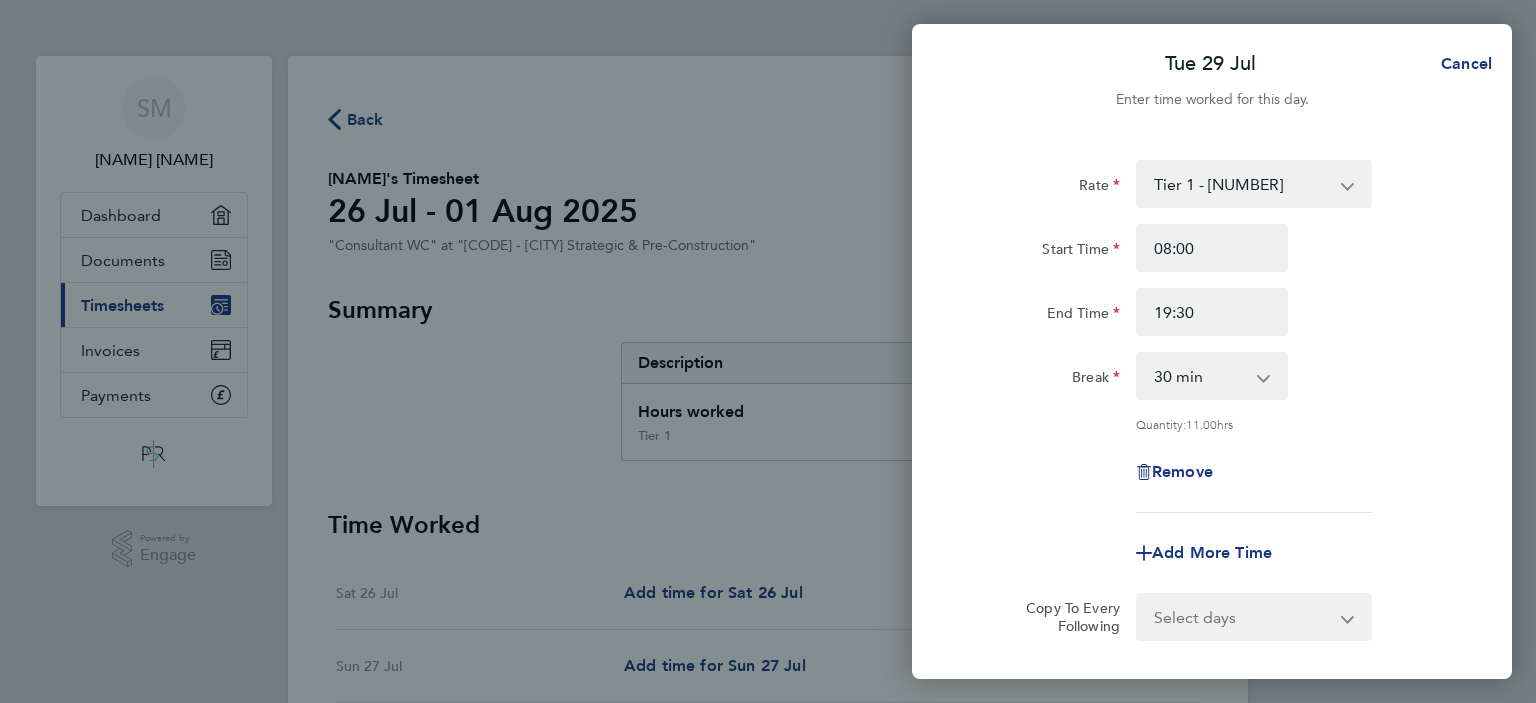 click on "Rate  Tier 1 - [NUMBER]   POA
Start Time [TIME] End Time [TIME] Break  0 min   15 min   30 min   45 min   60 min   75 min   90 min
Quantity:  [NUMBER]  hrs
Remove" 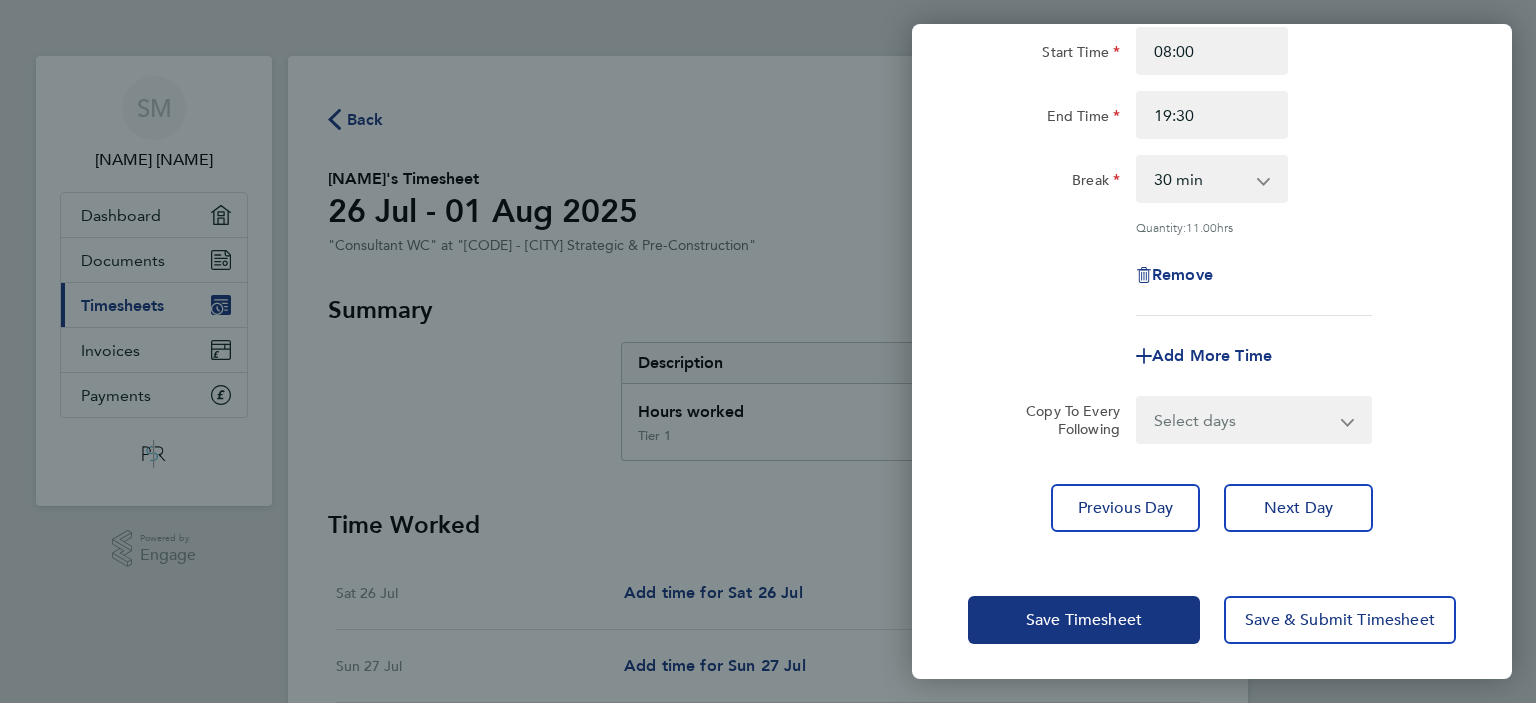 scroll, scrollTop: 199, scrollLeft: 0, axis: vertical 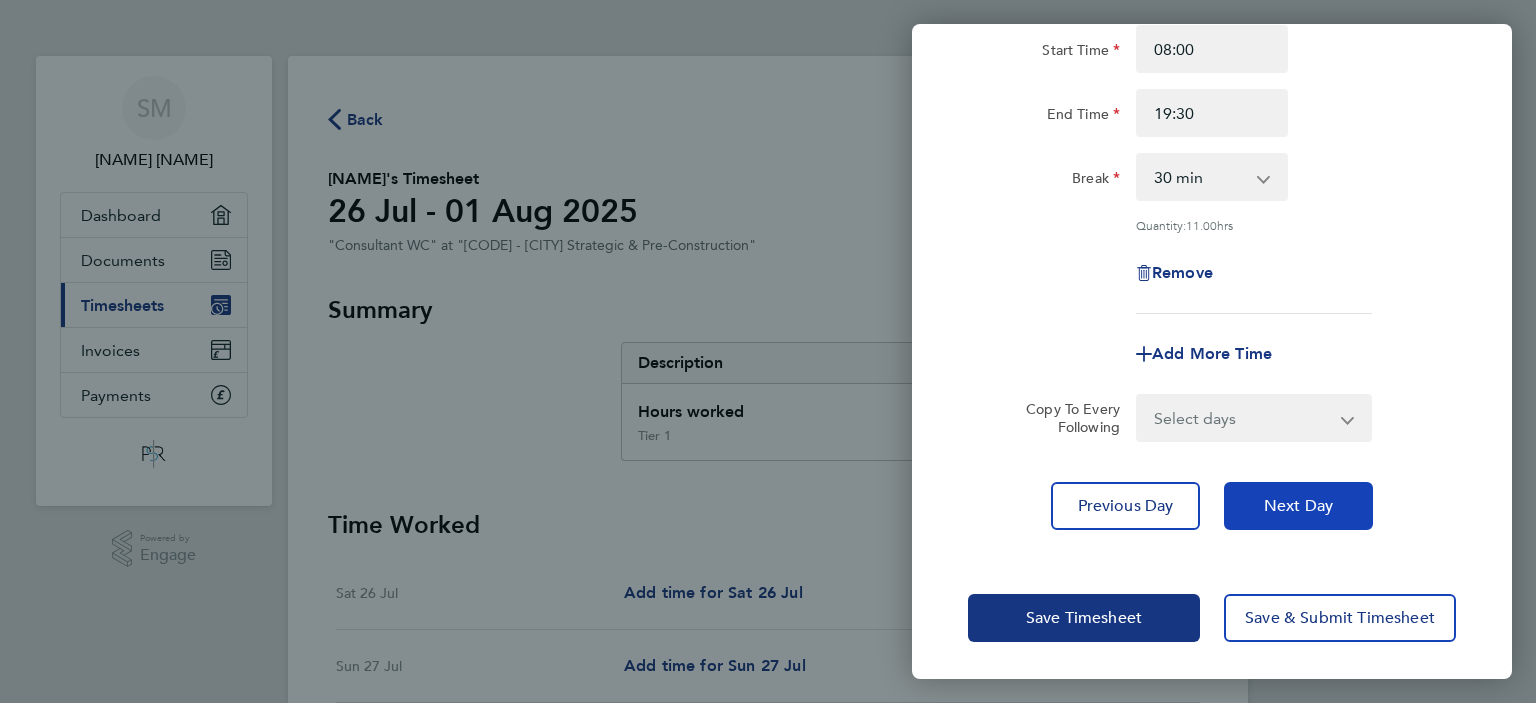 click on "Next Day" 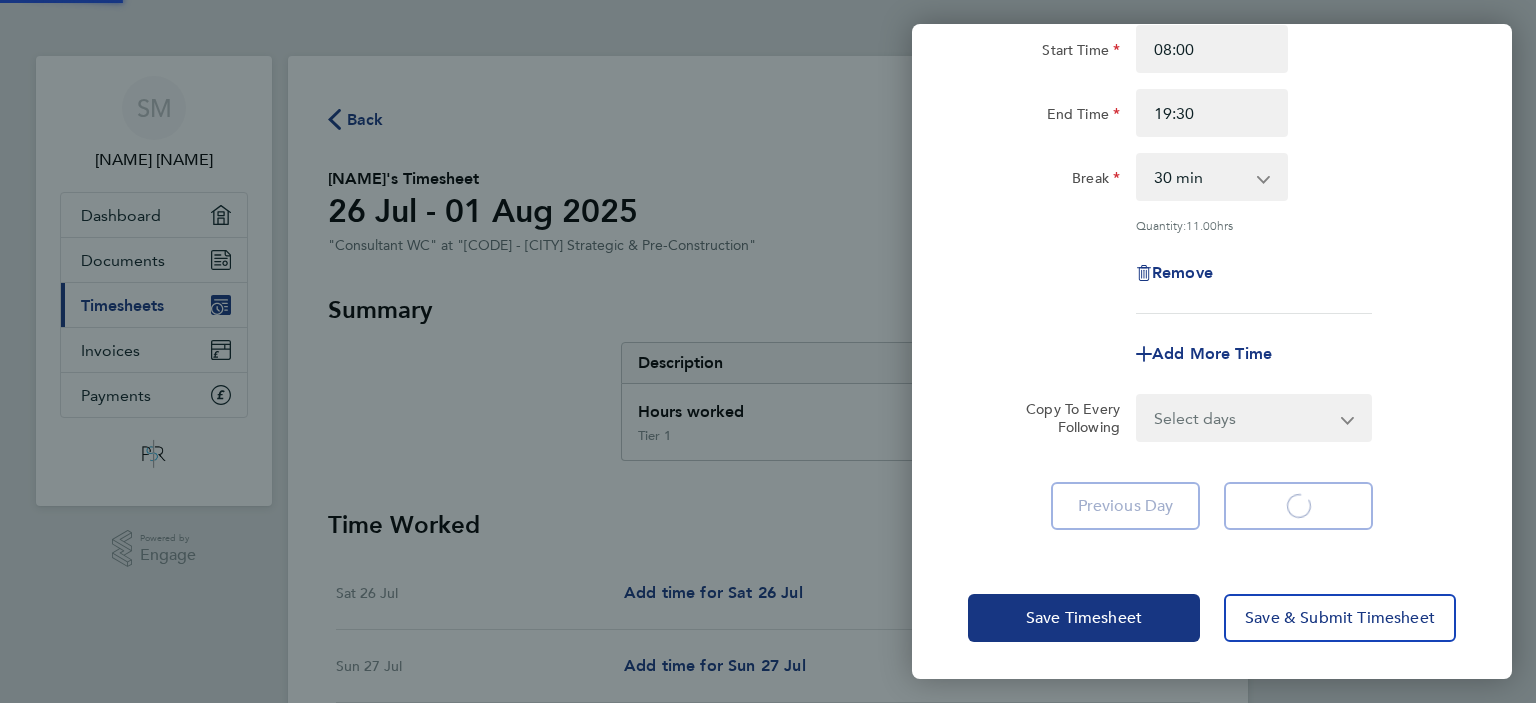 select on "30" 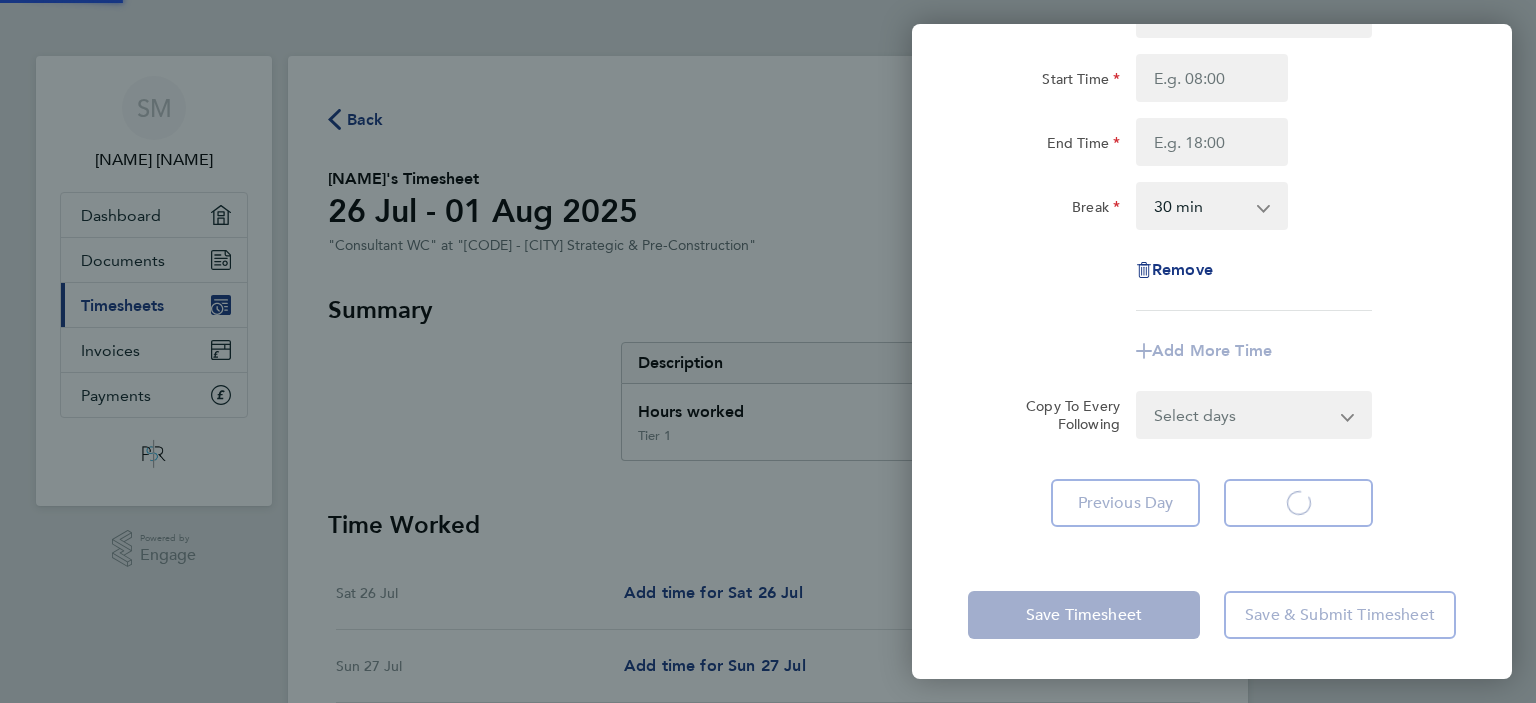scroll, scrollTop: 168, scrollLeft: 0, axis: vertical 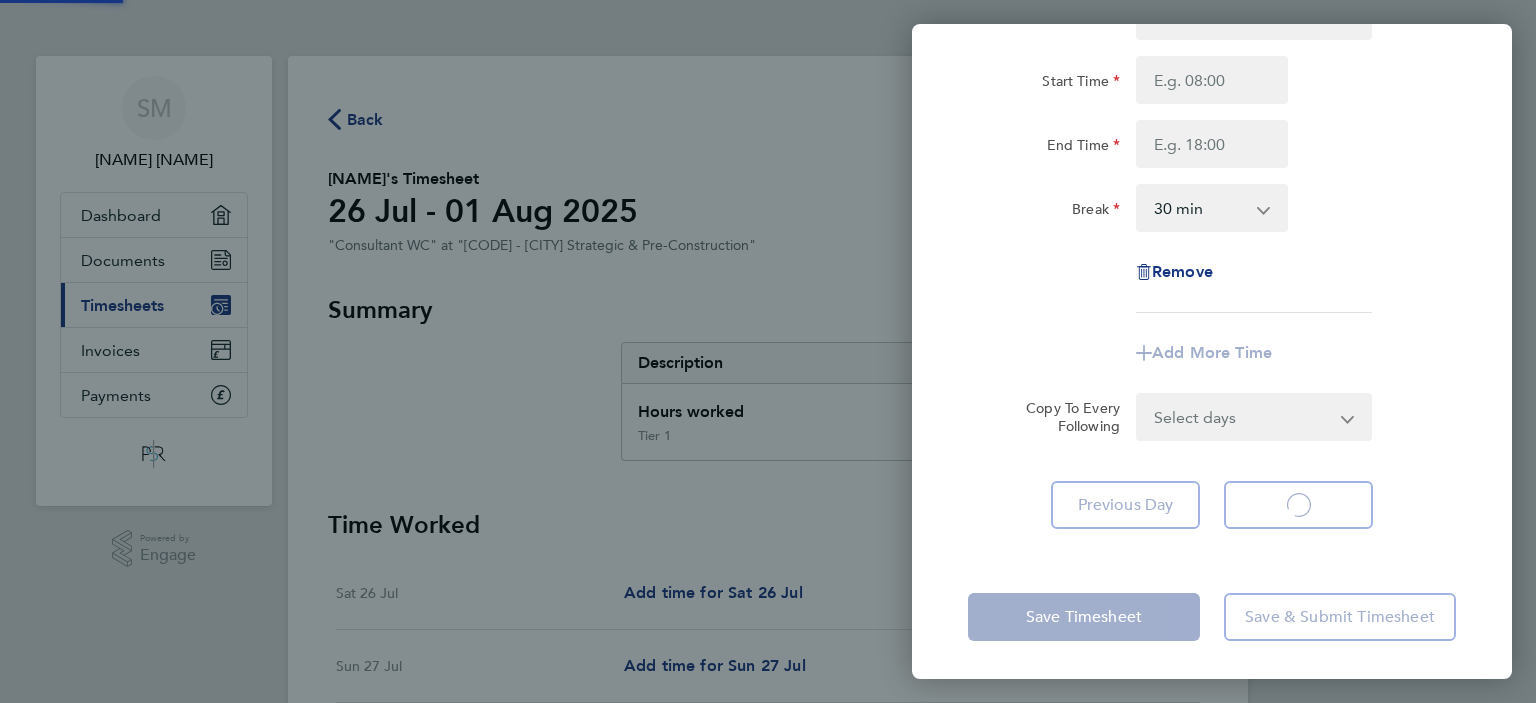 select on "30" 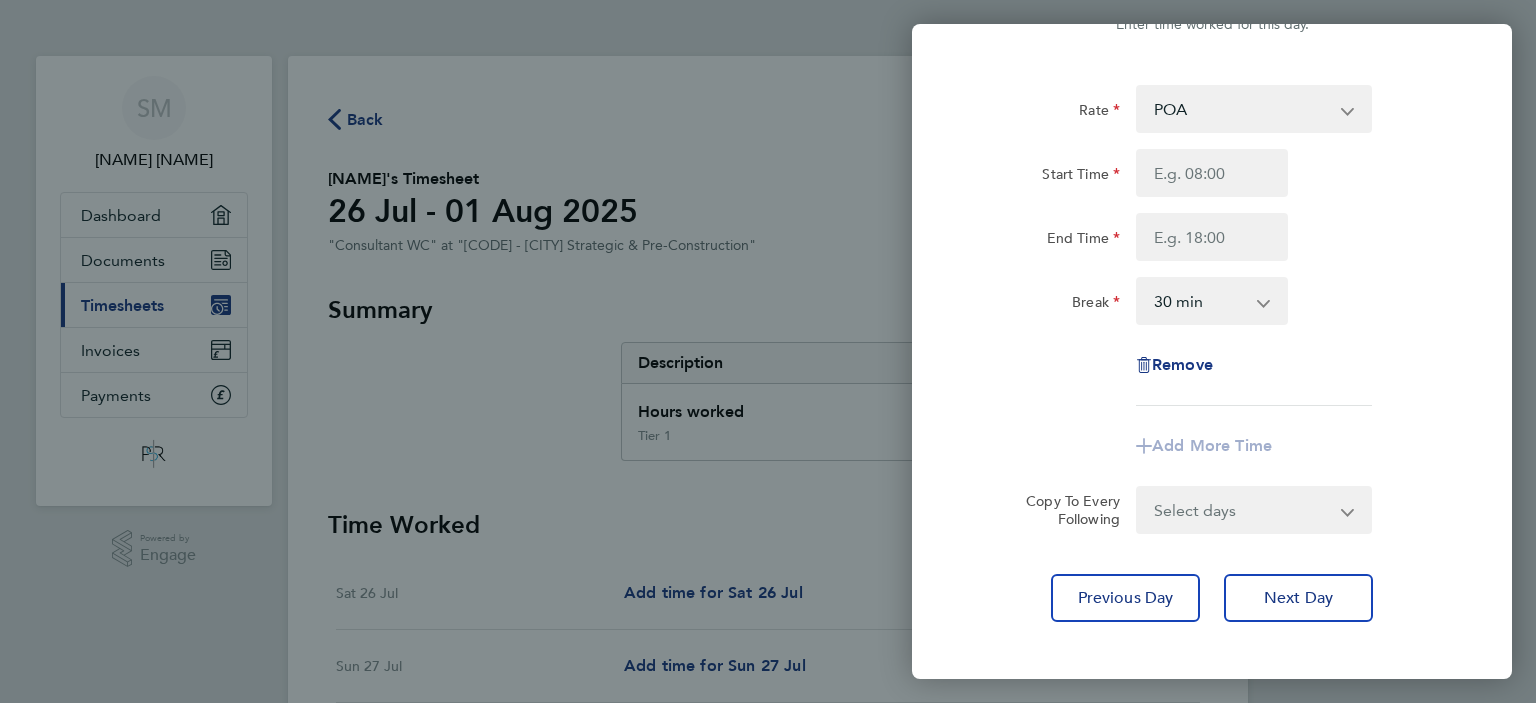 scroll, scrollTop: 80, scrollLeft: 0, axis: vertical 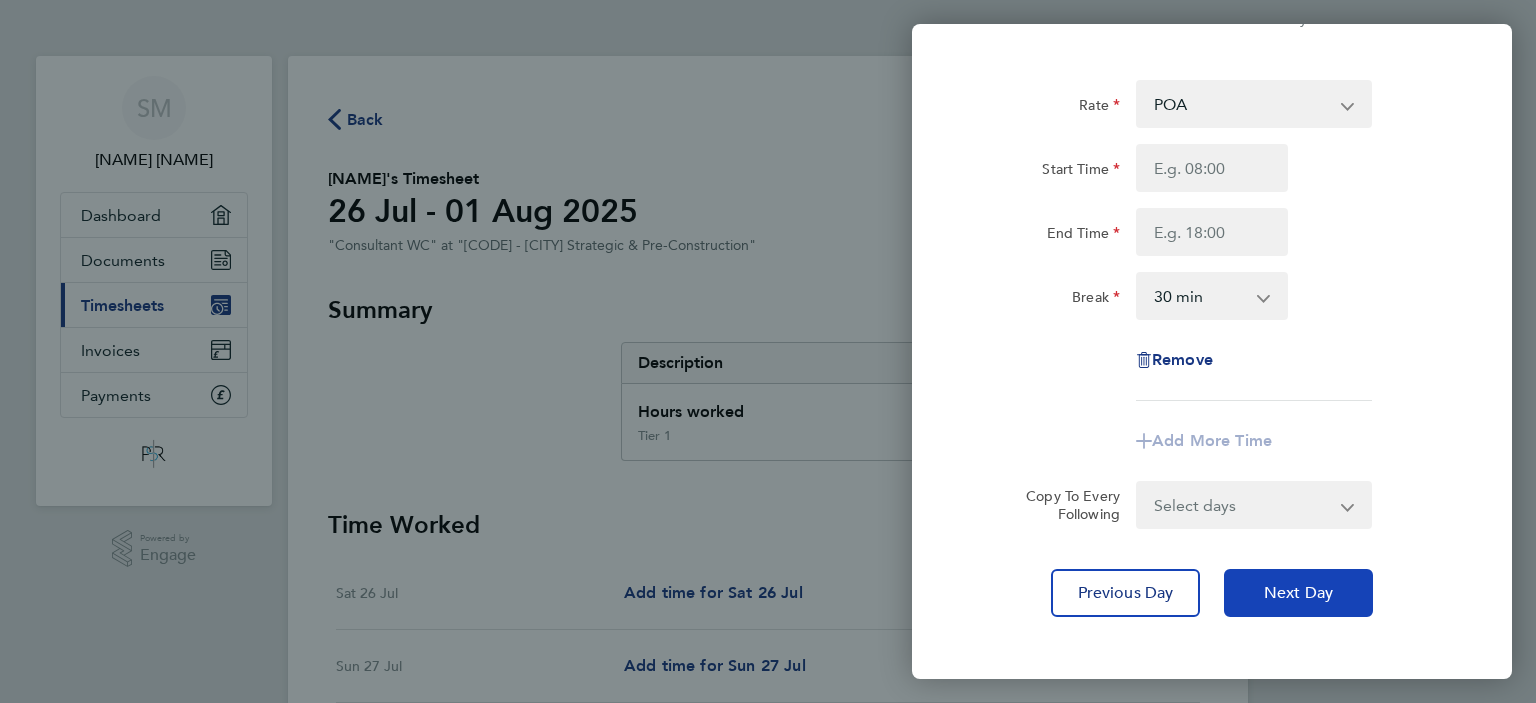 click on "Next Day" 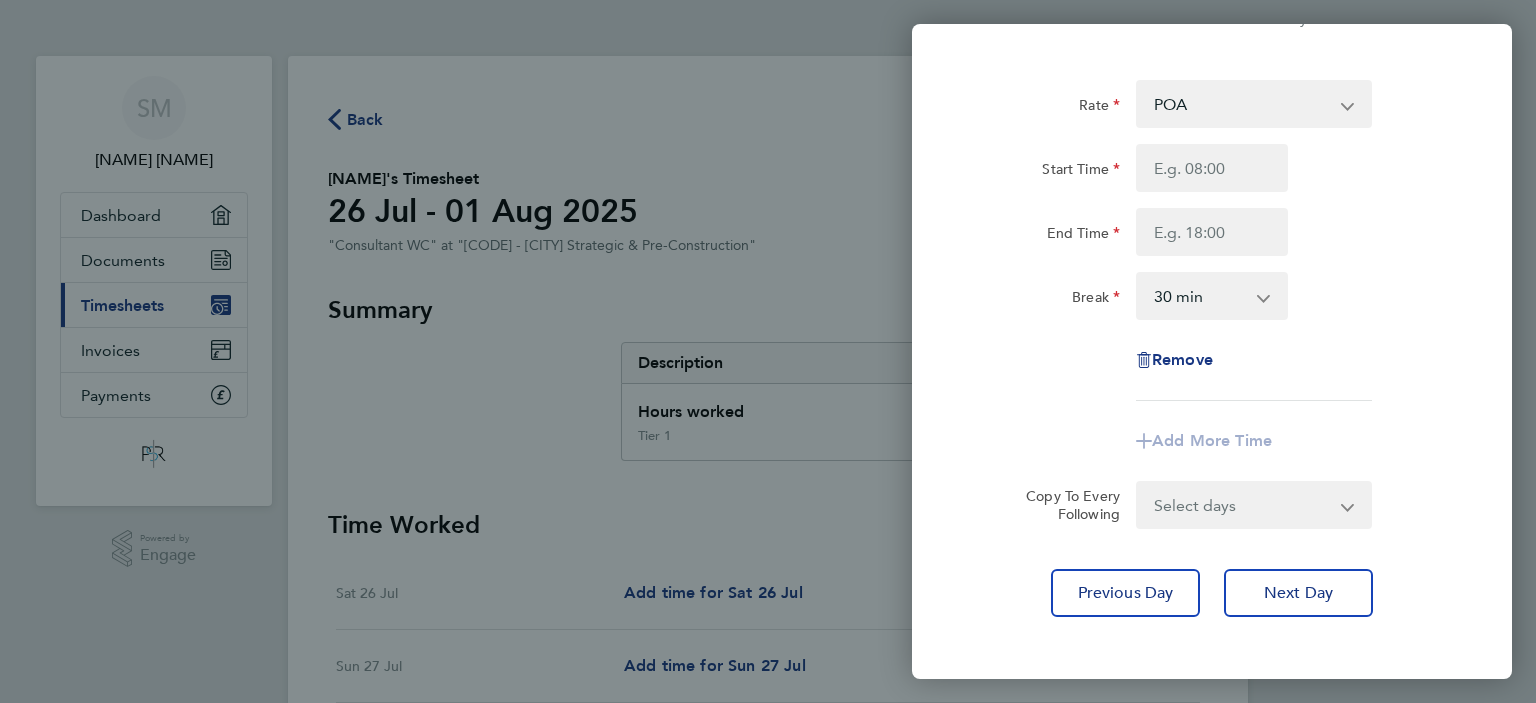 click on "Remove" 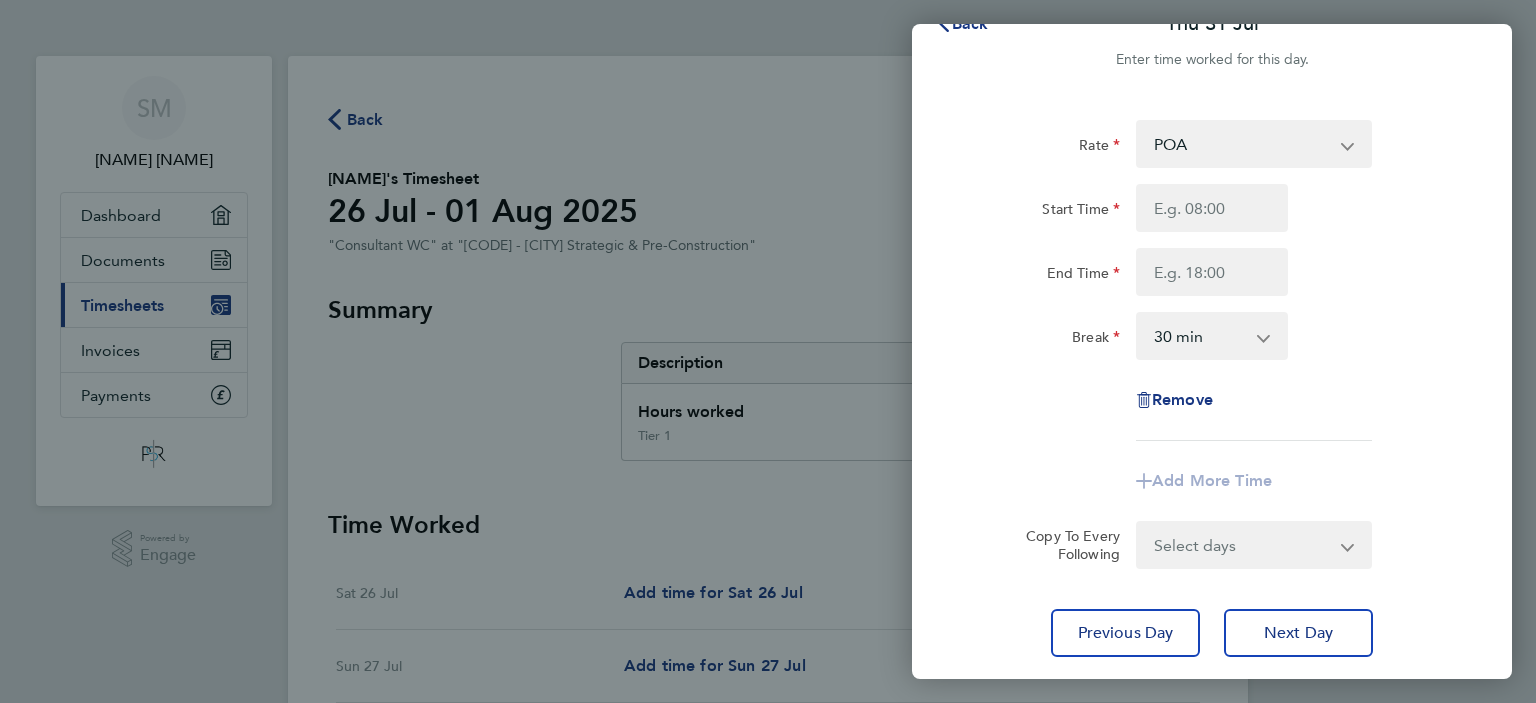 scroll, scrollTop: 0, scrollLeft: 0, axis: both 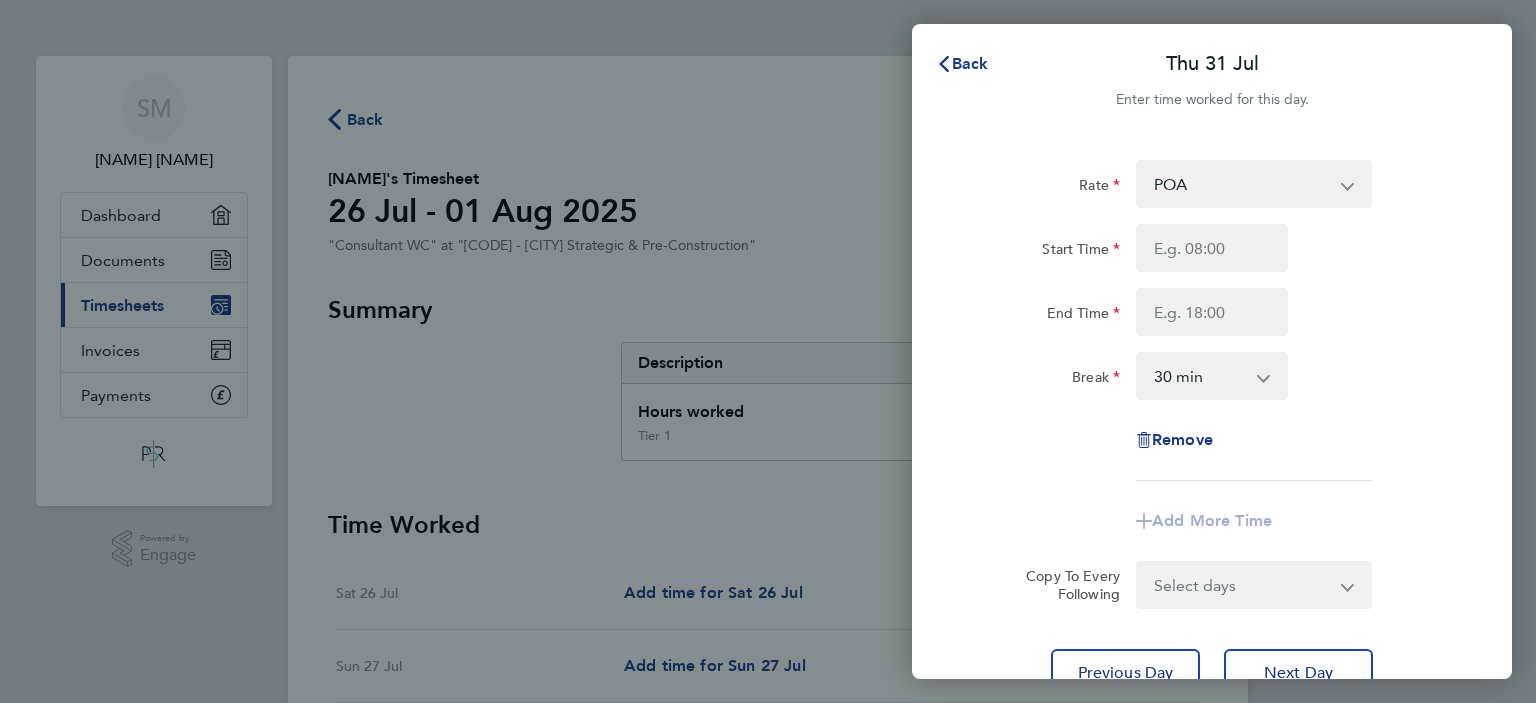 click on "POA   Tier 1 - [NUMBER]" at bounding box center [1242, 184] 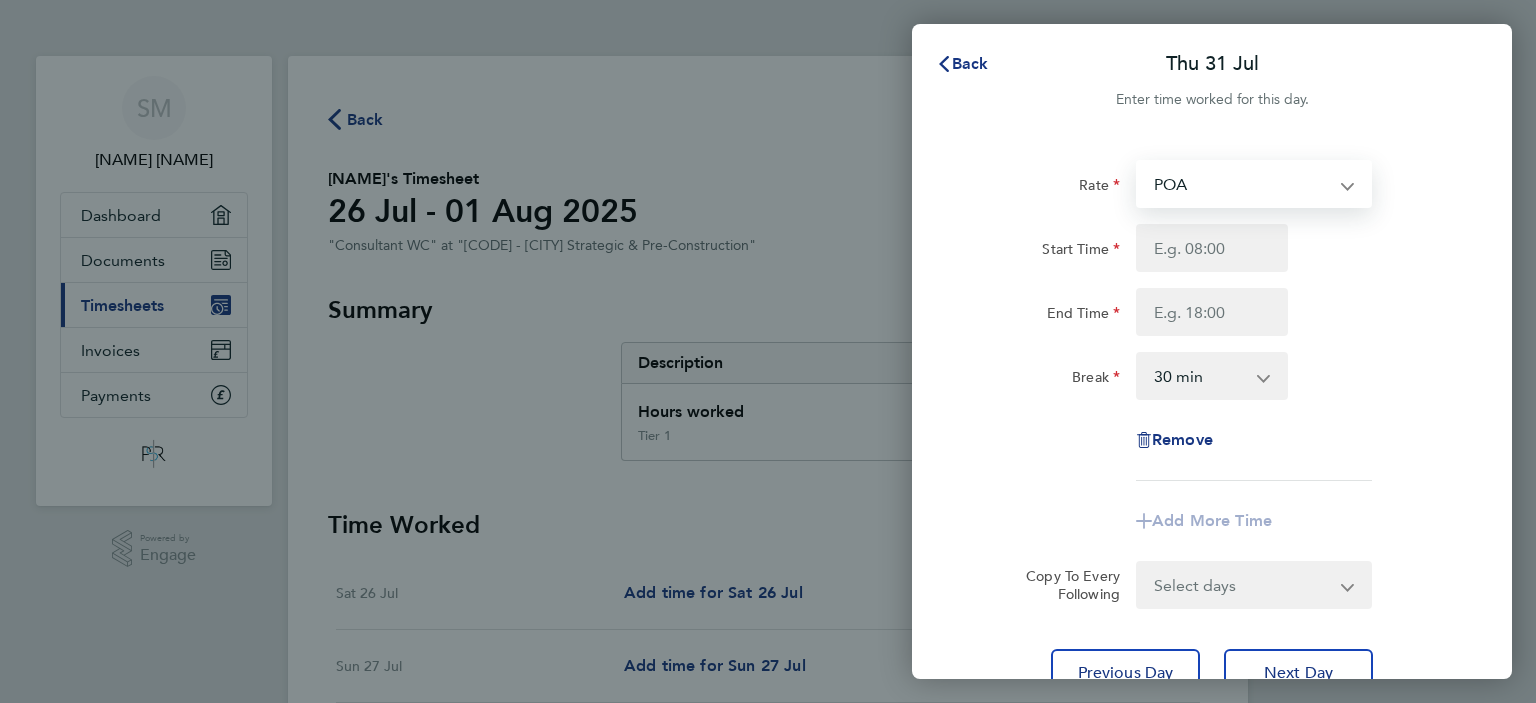 select on "30" 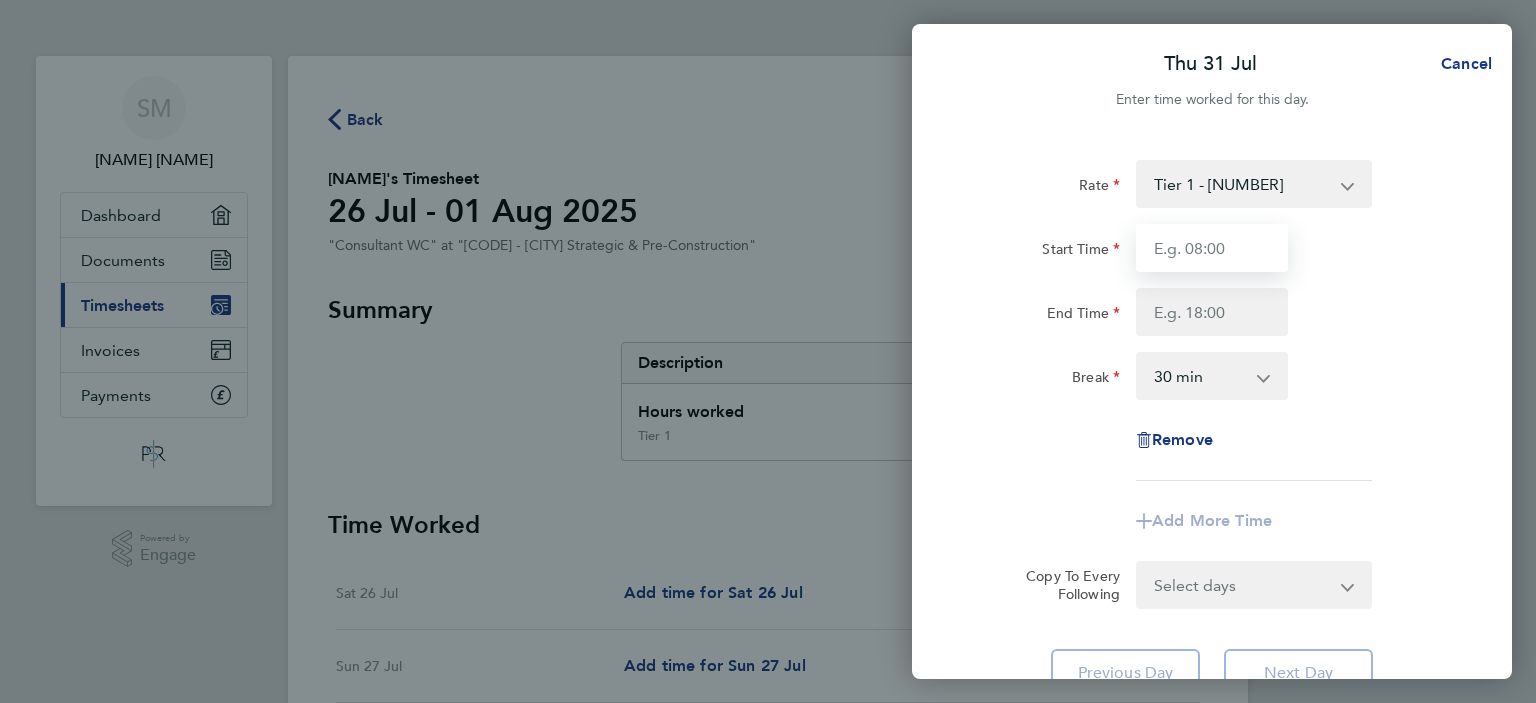 click on "Start Time" at bounding box center [1212, 248] 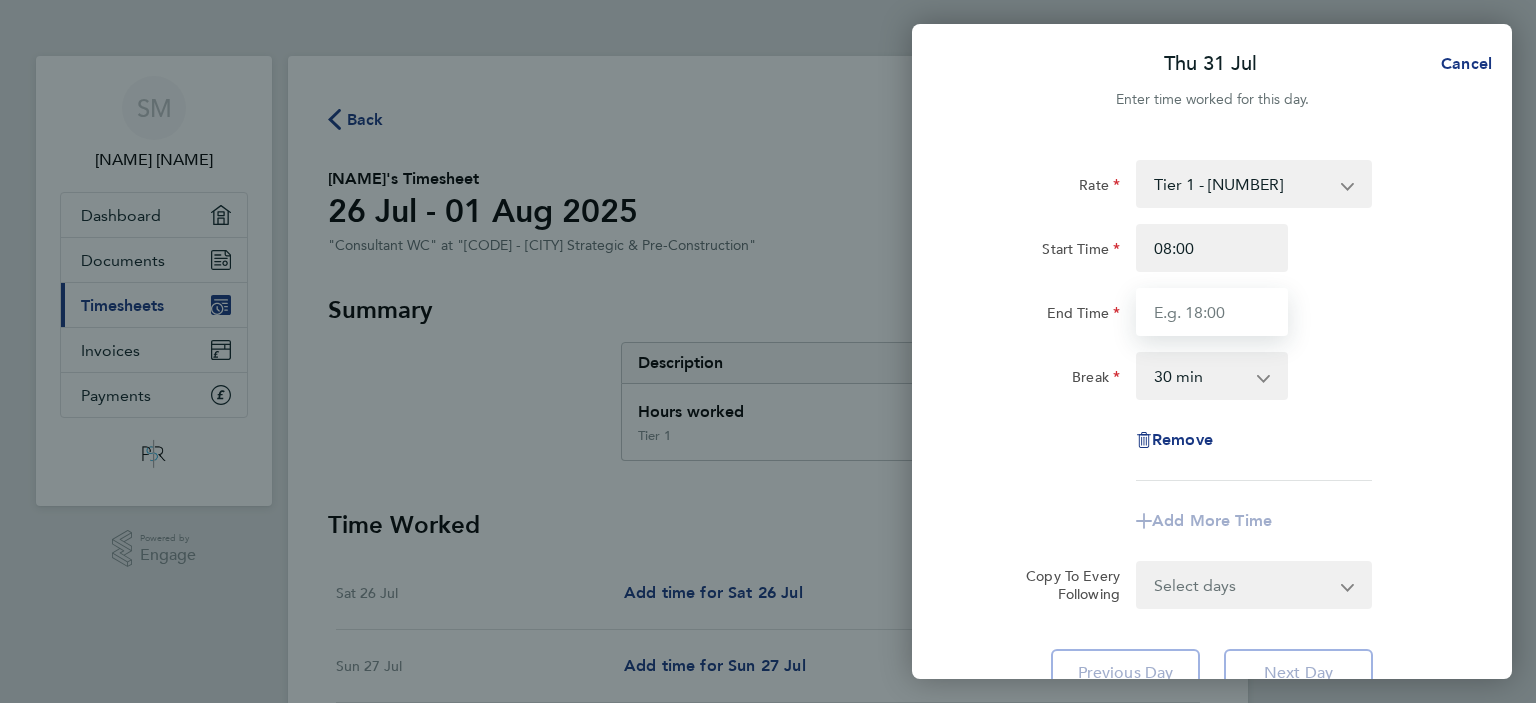 click on "End Time" at bounding box center [1212, 312] 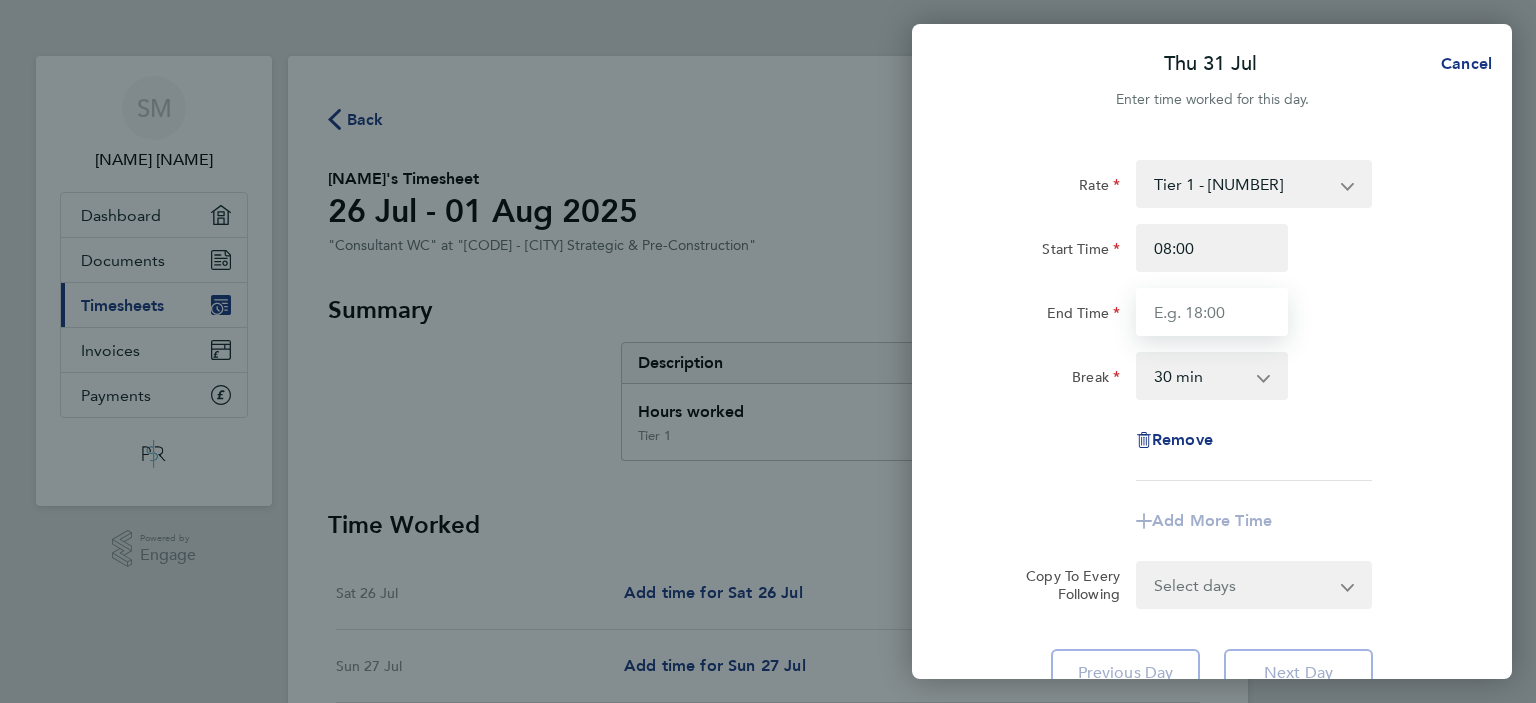 type on "20:30" 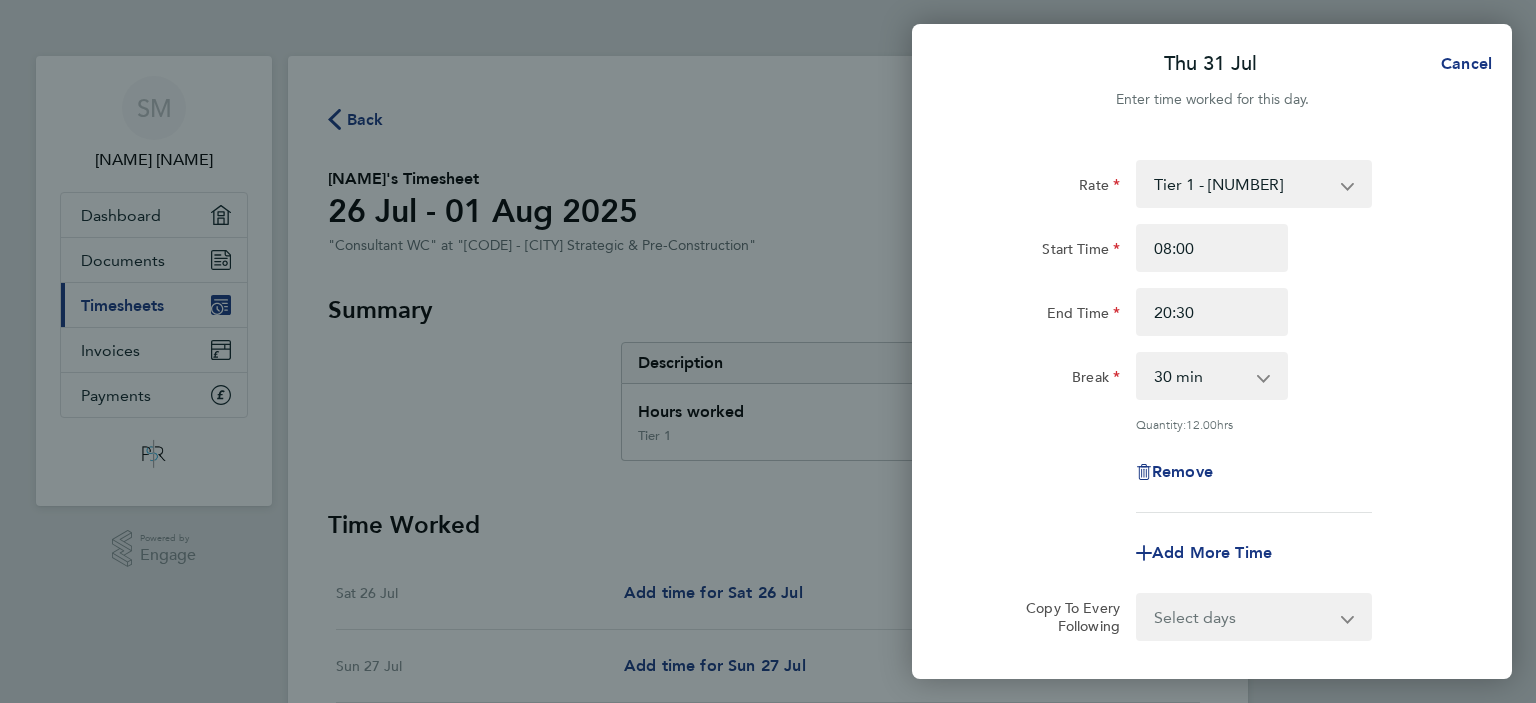 click on "Rate  Tier 1 - 116.88   POA
Start Time 08:00 End Time 20:30 Break  0 min   15 min   30 min   45 min   60 min   75 min   90 min
Quantity:  12.00  hrs
Remove" 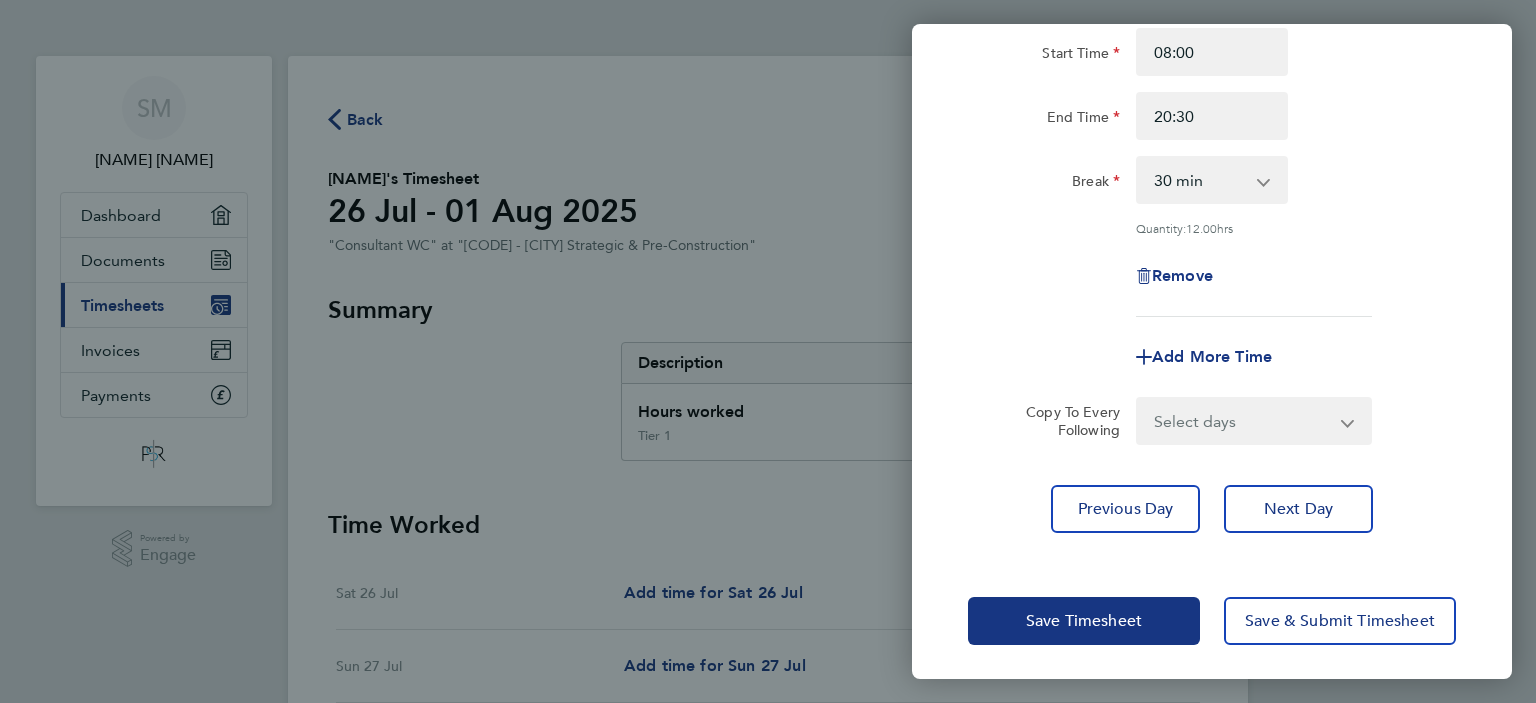 scroll, scrollTop: 199, scrollLeft: 0, axis: vertical 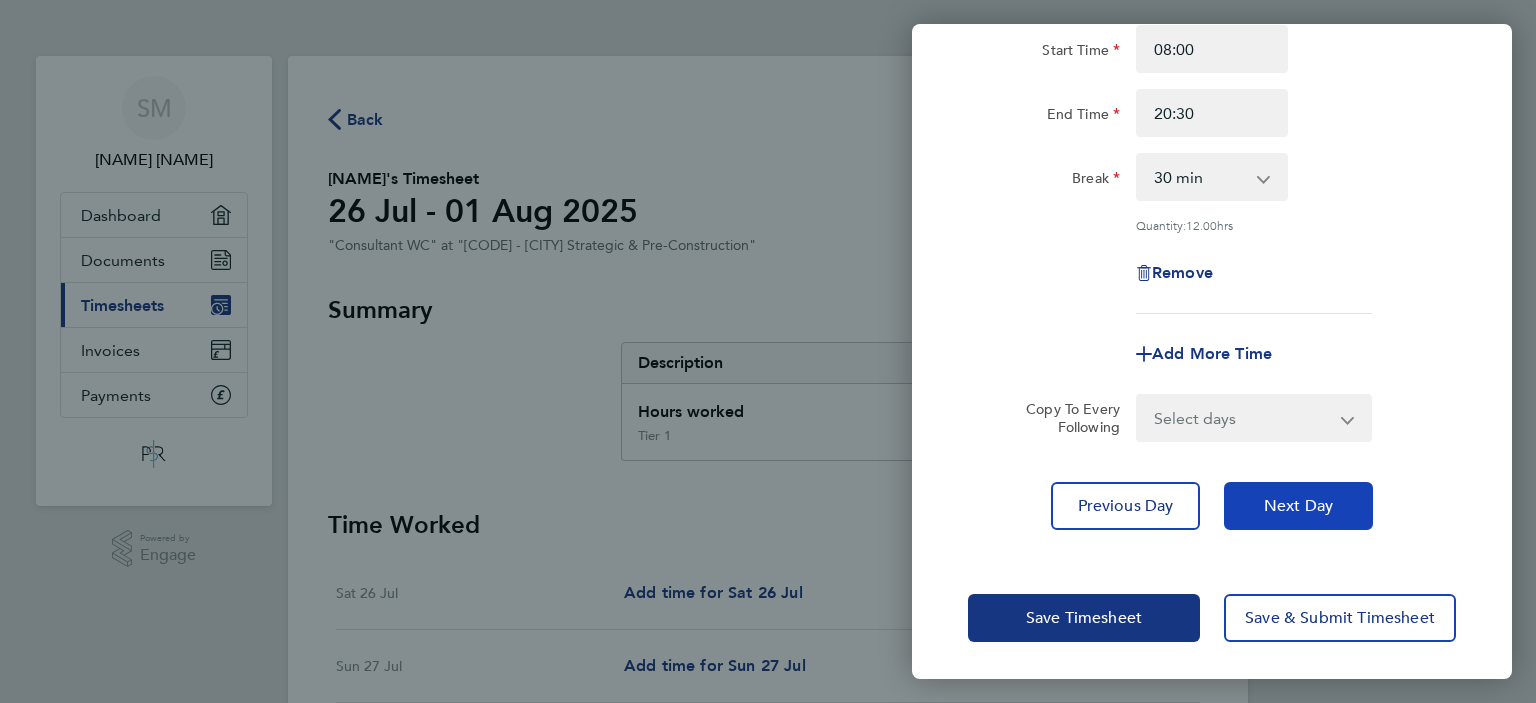 click on "Next Day" 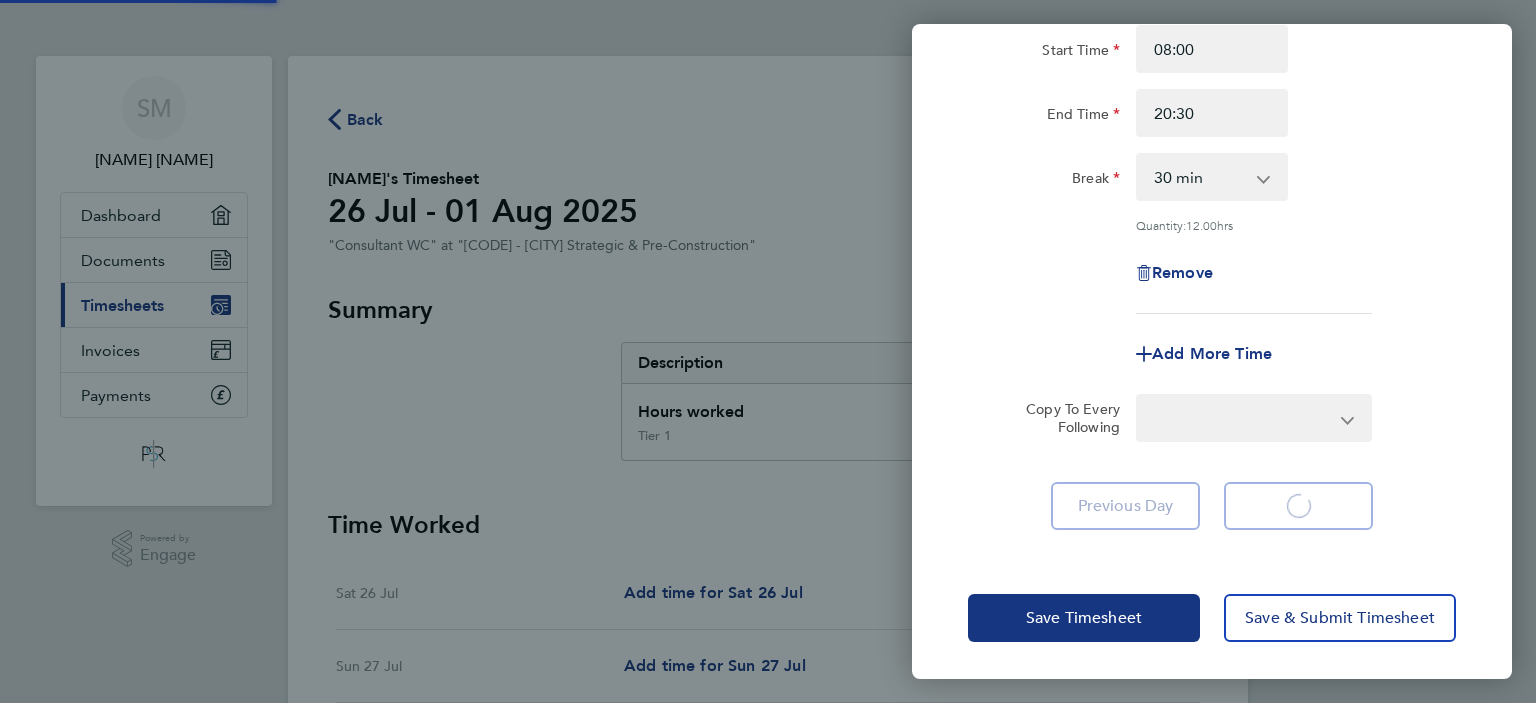 scroll, scrollTop: 120, scrollLeft: 0, axis: vertical 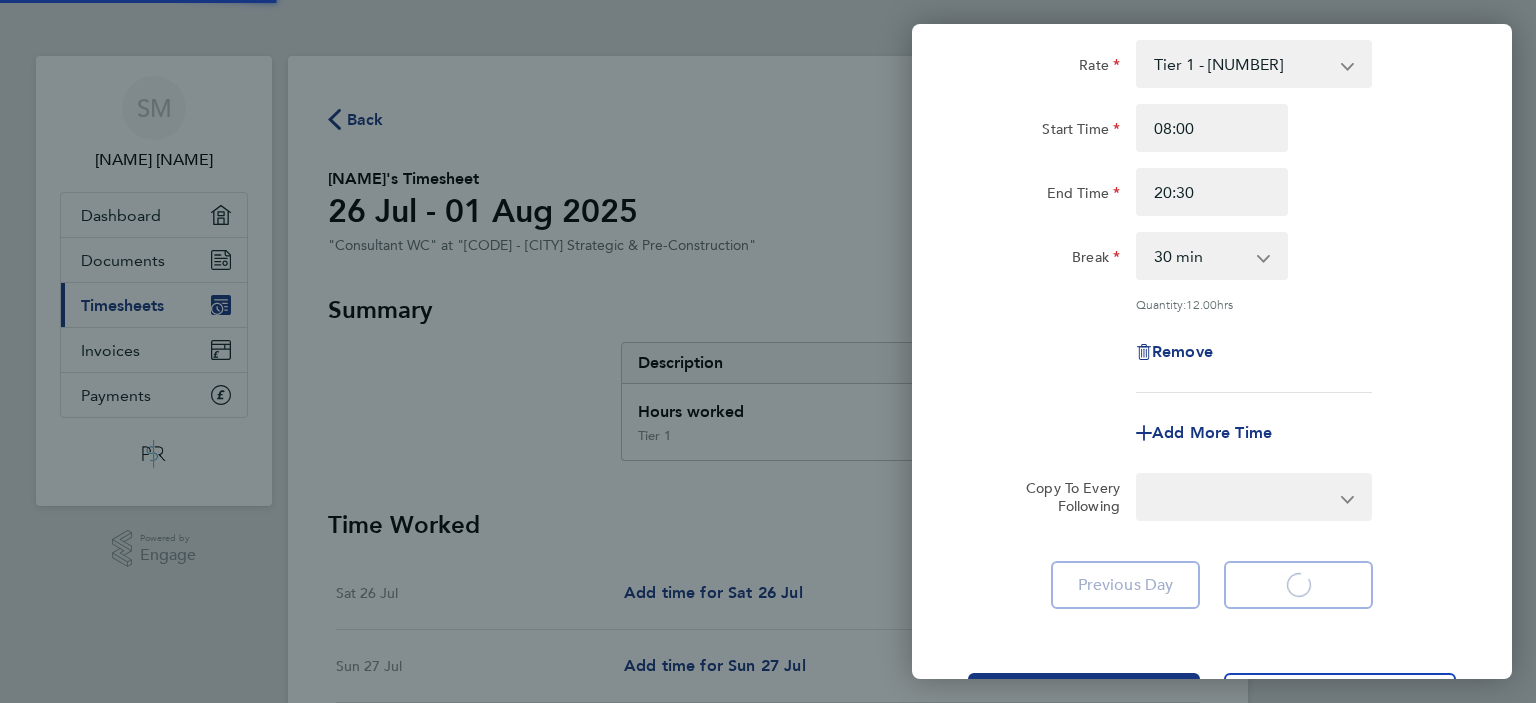 select on "30" 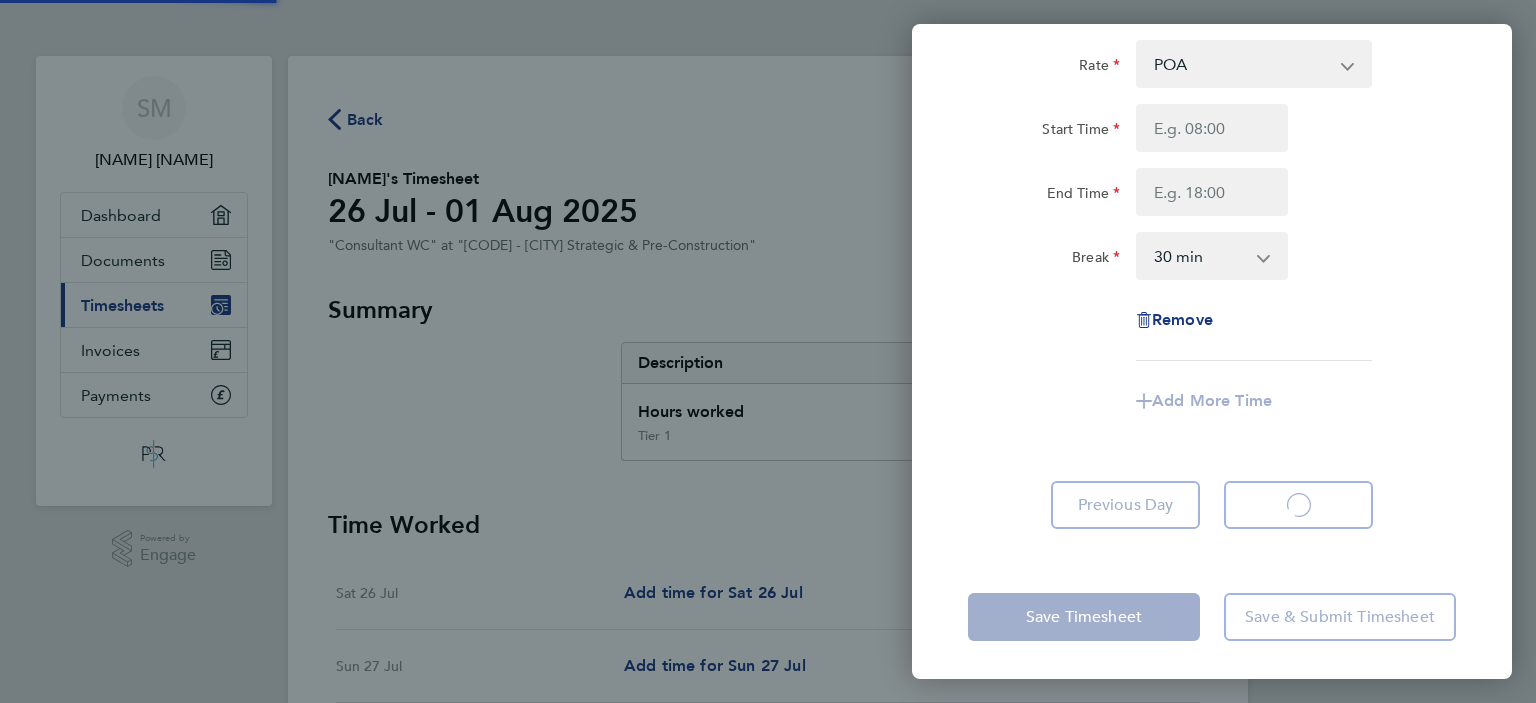 select on "30" 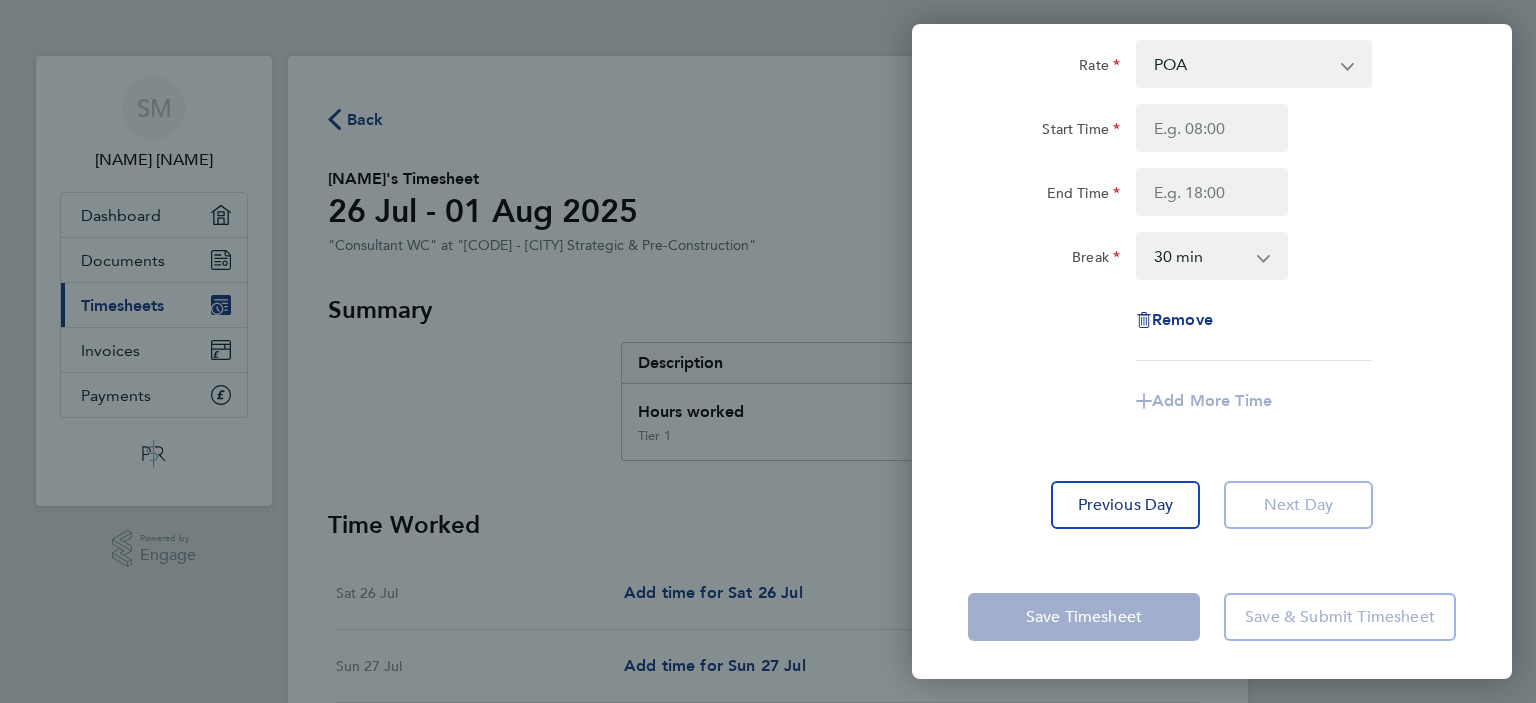 click on "POA   Tier 1 - [NUMBER]" at bounding box center (1242, 64) 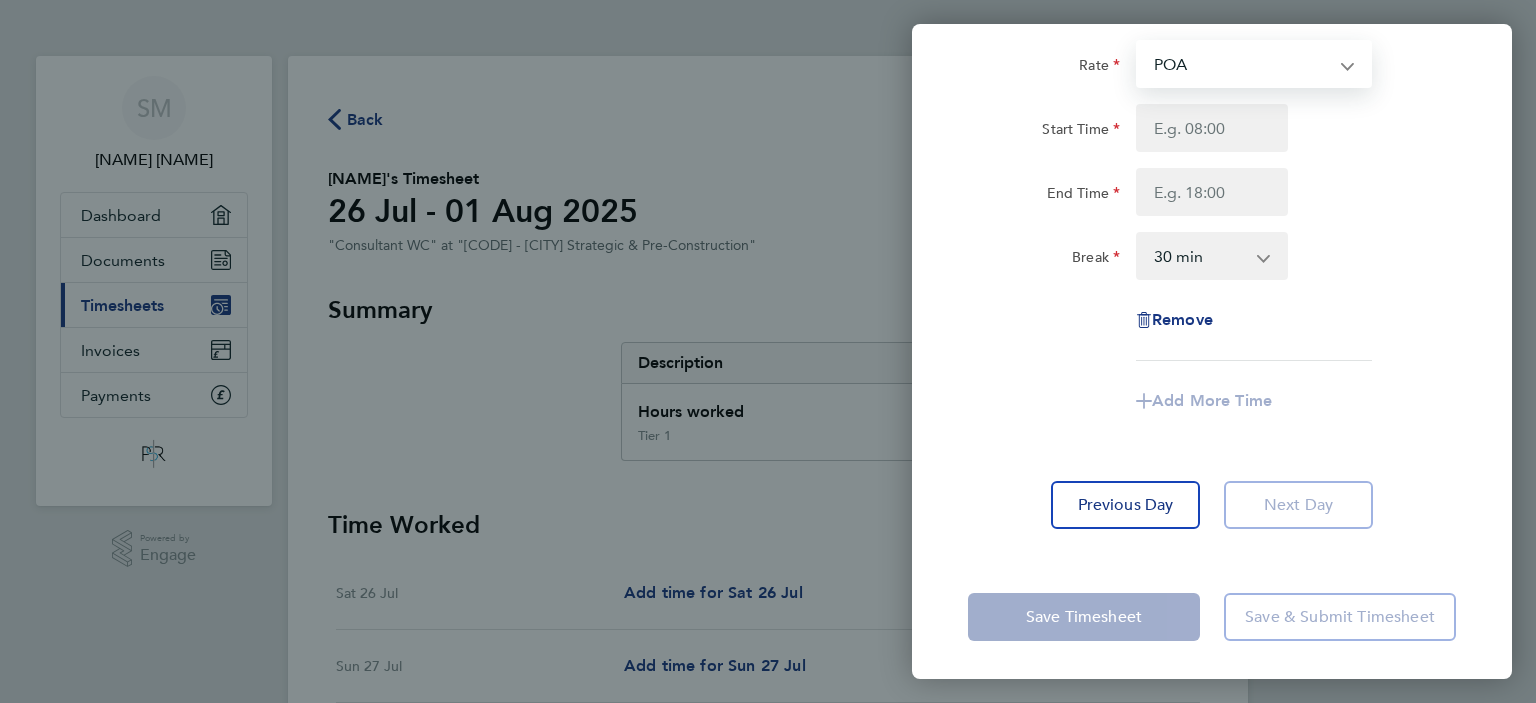 select on "30" 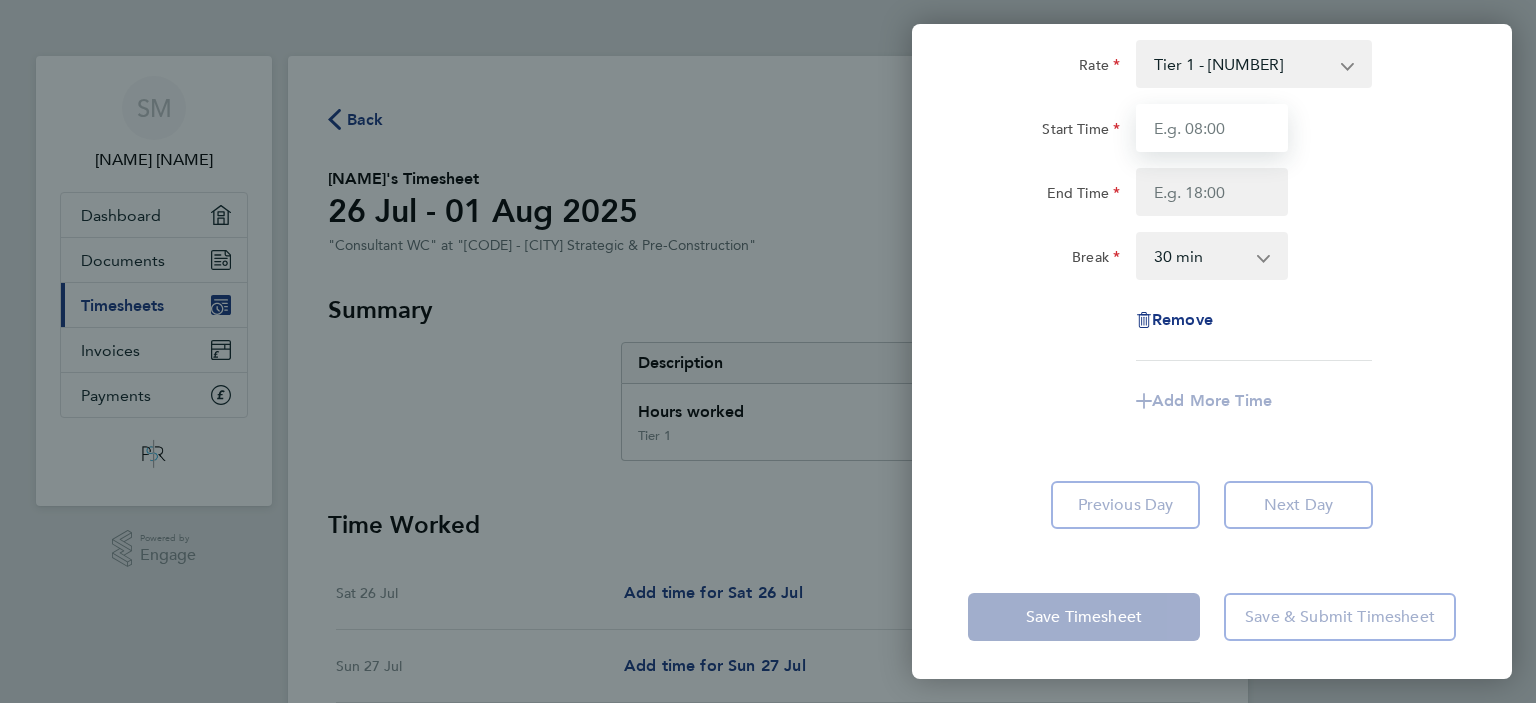 click on "Start Time" at bounding box center [1212, 128] 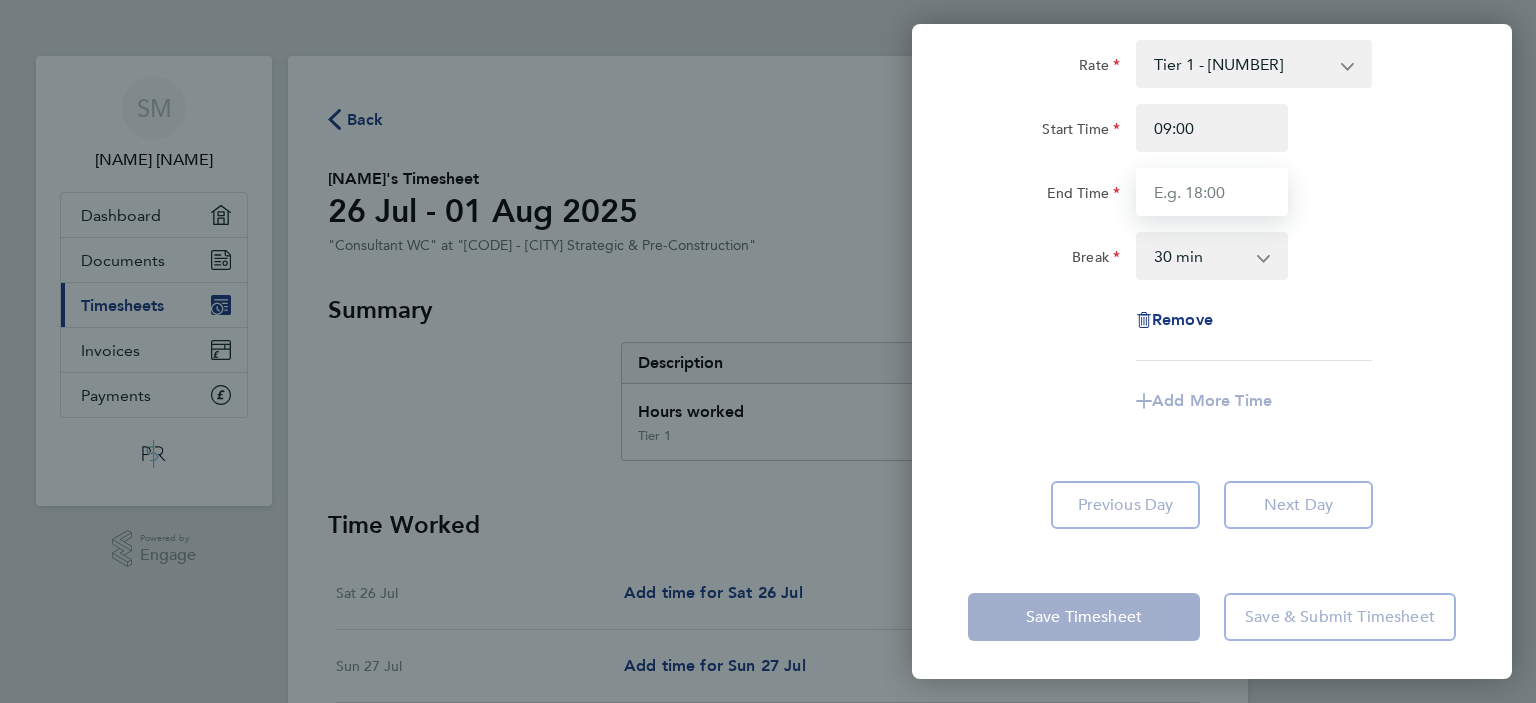 click on "End Time" at bounding box center (1212, 192) 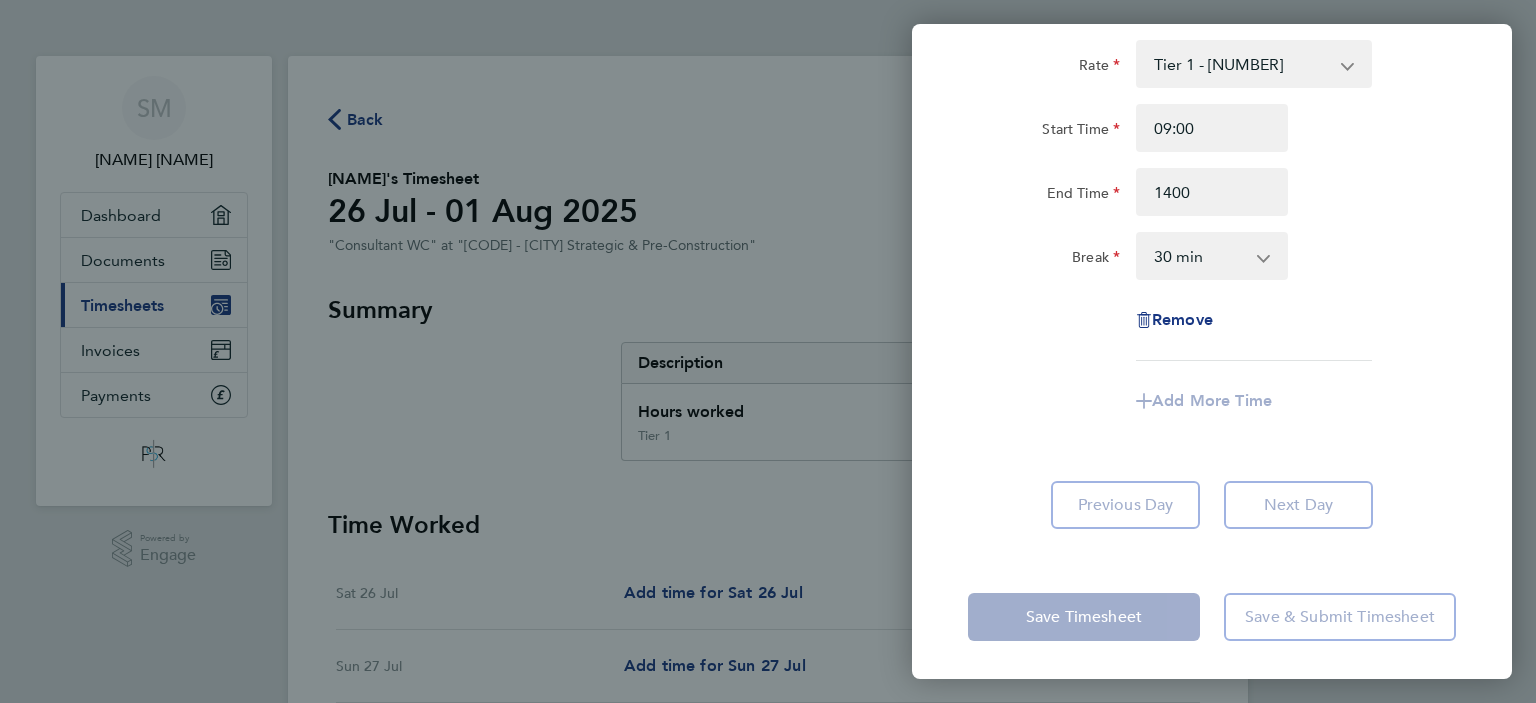 type on "14:00" 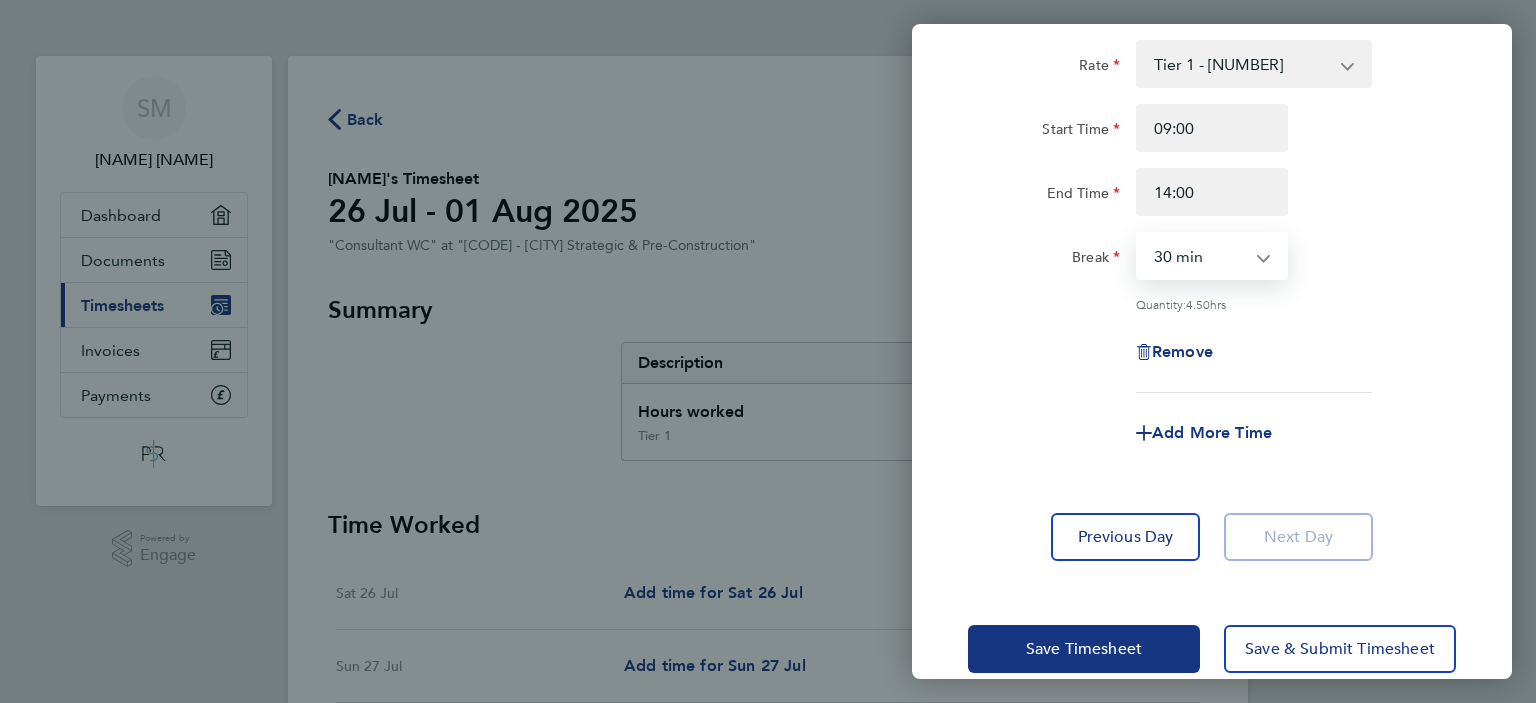 click on "0 min   15 min   30 min   45 min   60 min   75 min   90 min" at bounding box center (1200, 256) 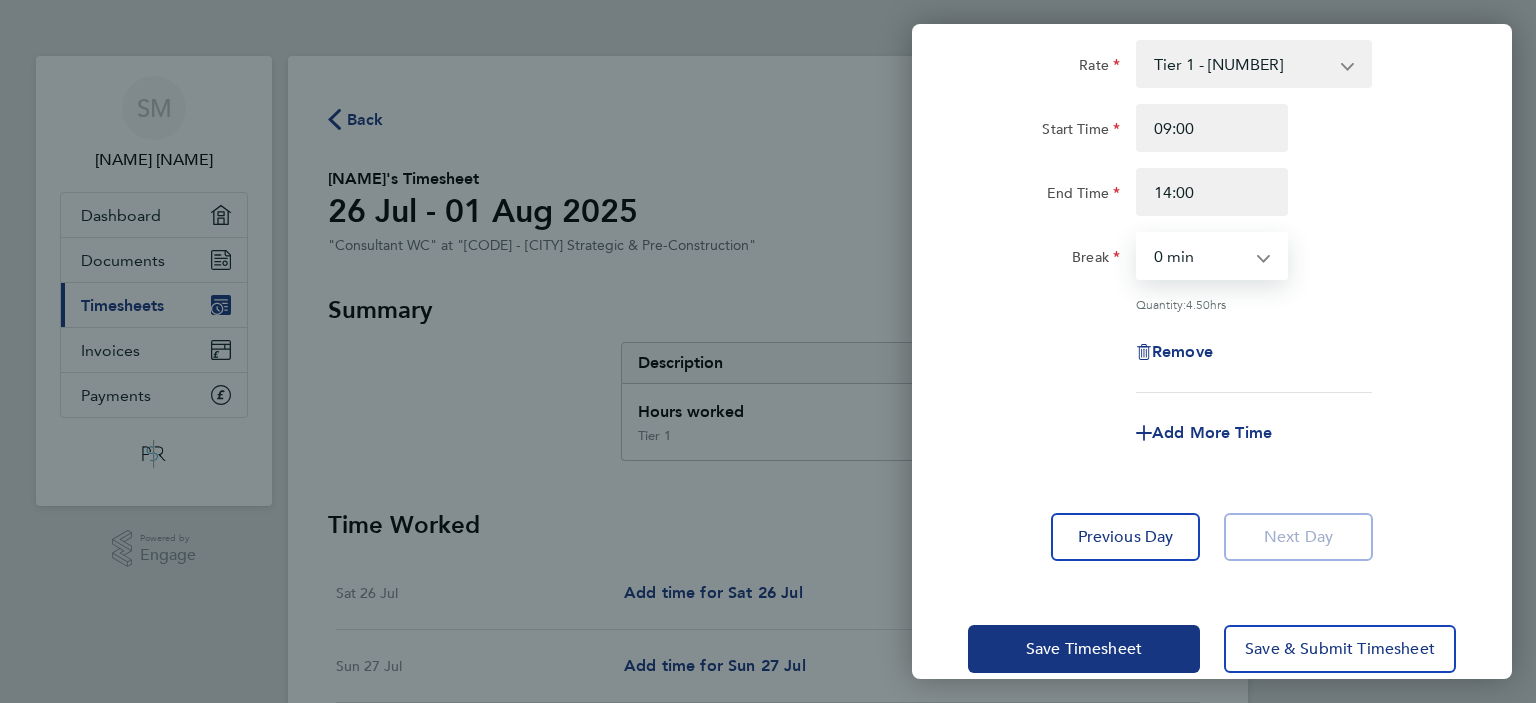 click on "0 min   15 min   30 min   45 min   60 min   75 min   90 min" at bounding box center (1200, 256) 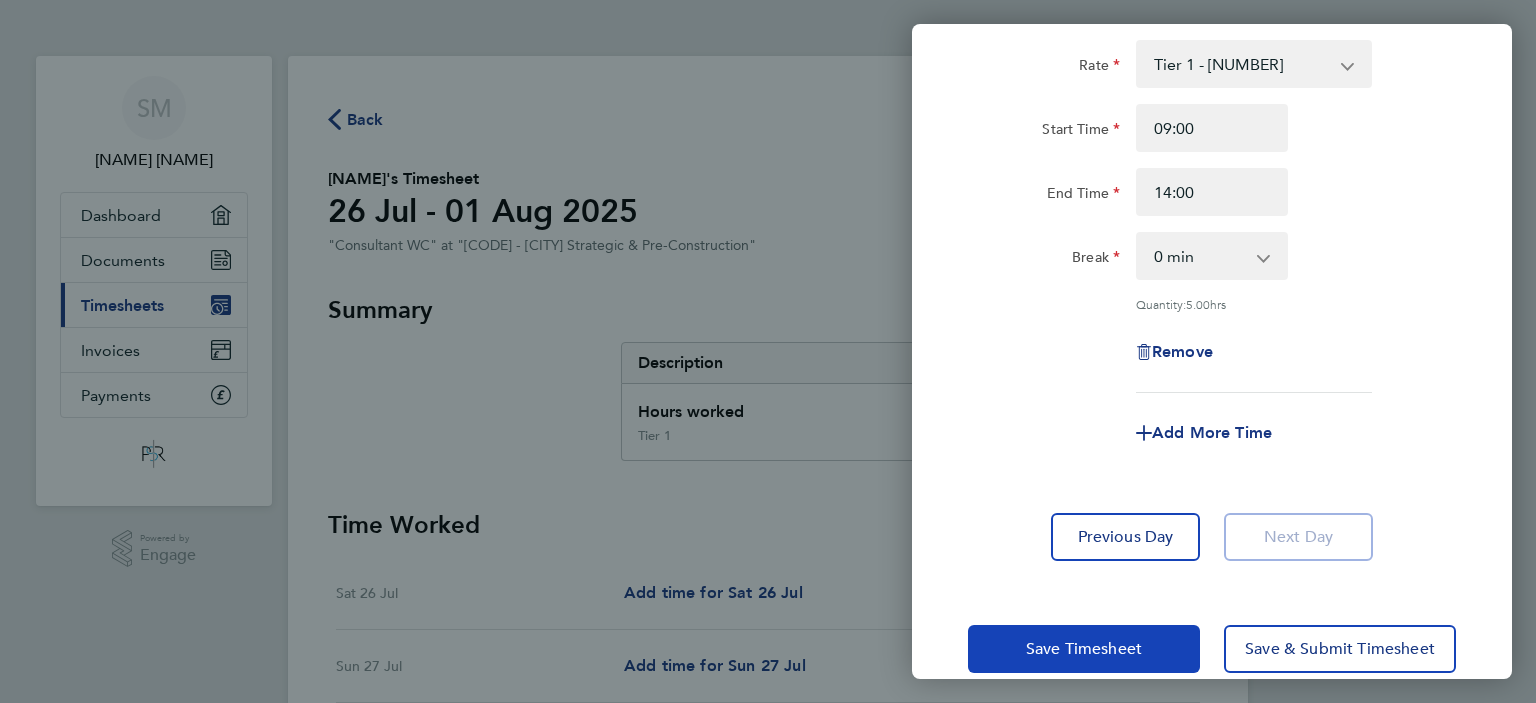 click on "Save Timesheet" 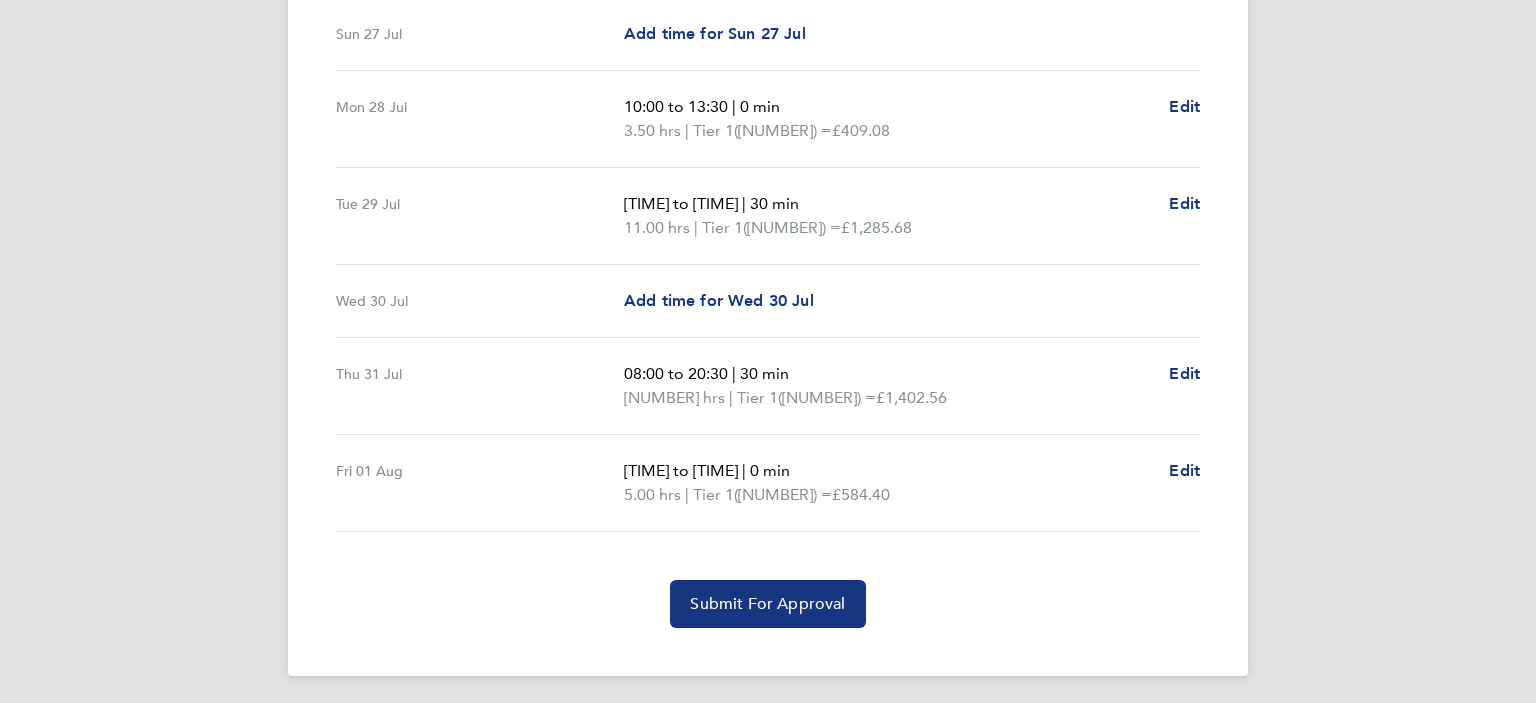 scroll, scrollTop: 636, scrollLeft: 0, axis: vertical 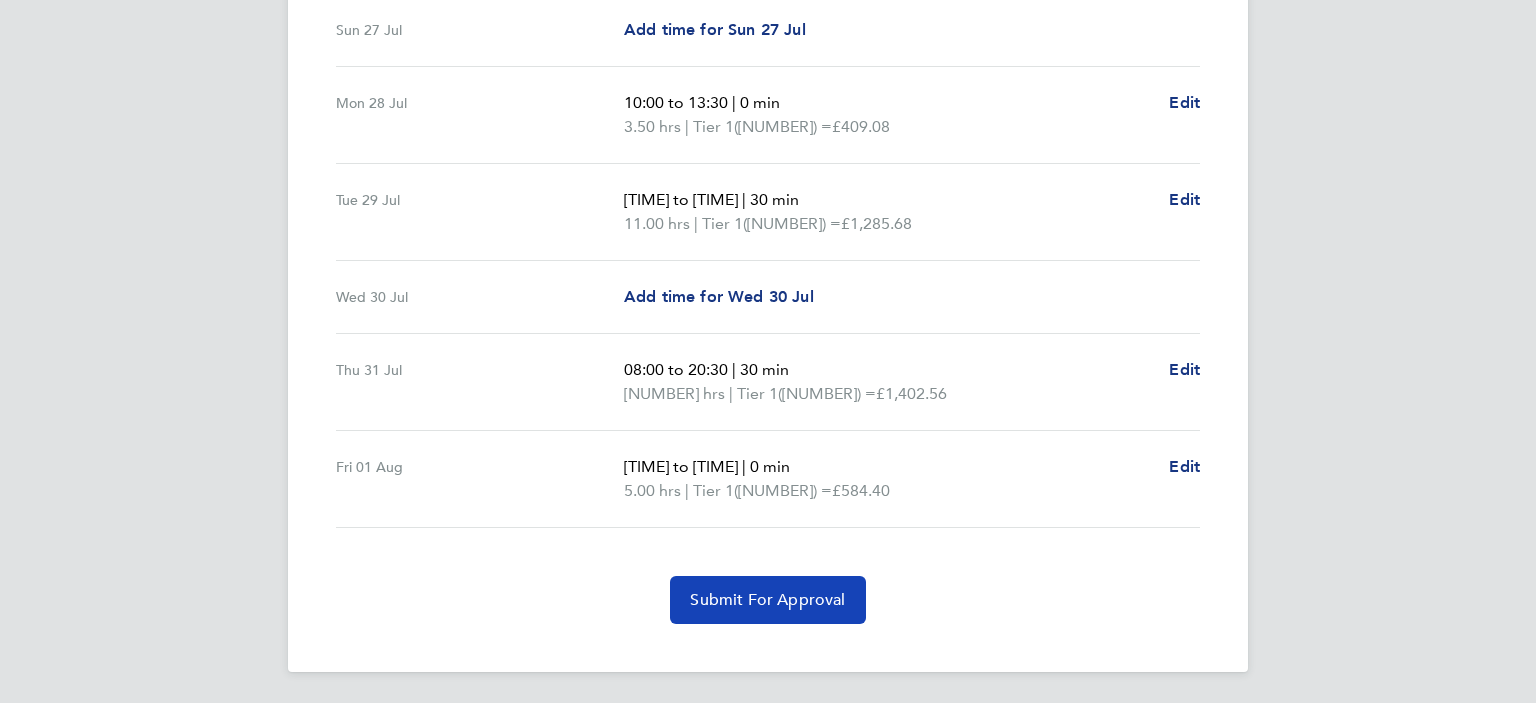 click on "Submit For Approval" 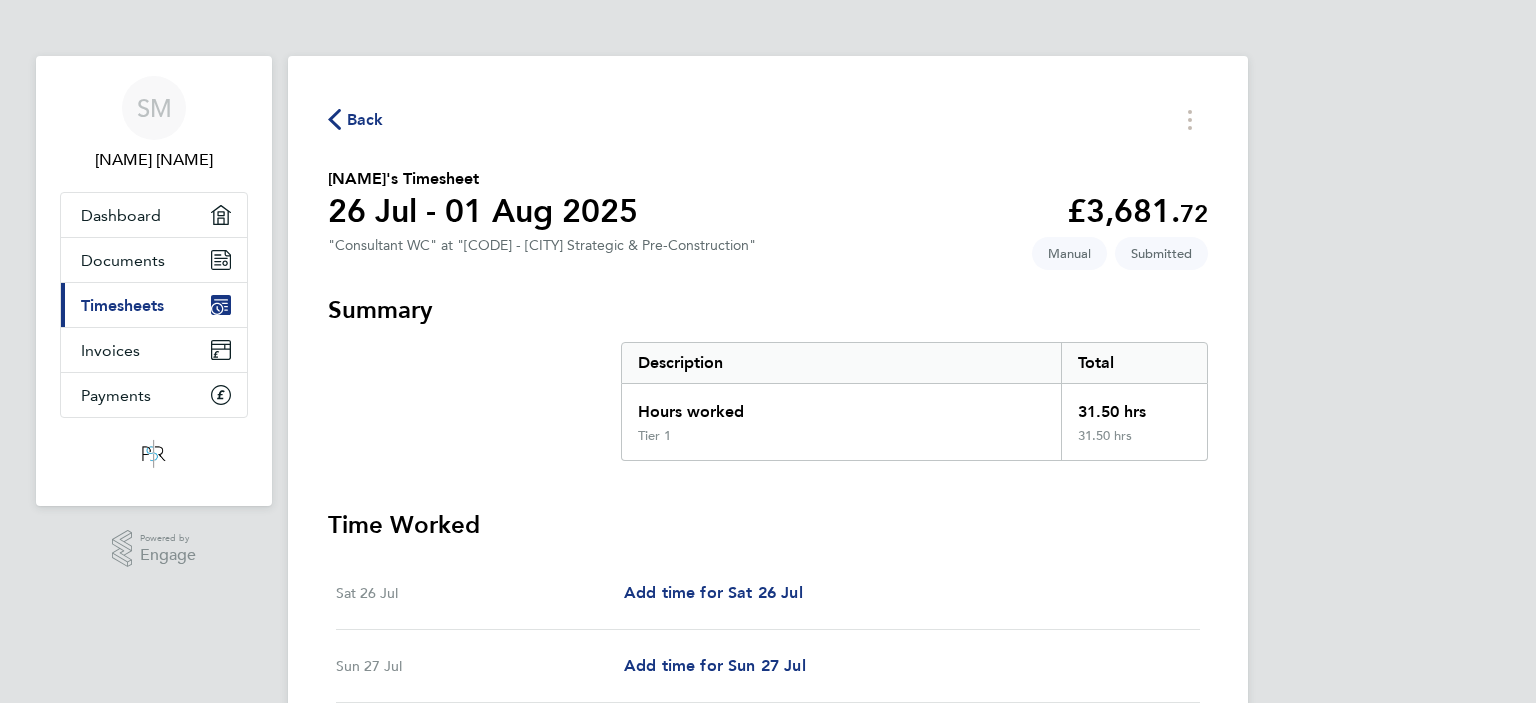 scroll, scrollTop: 0, scrollLeft: 0, axis: both 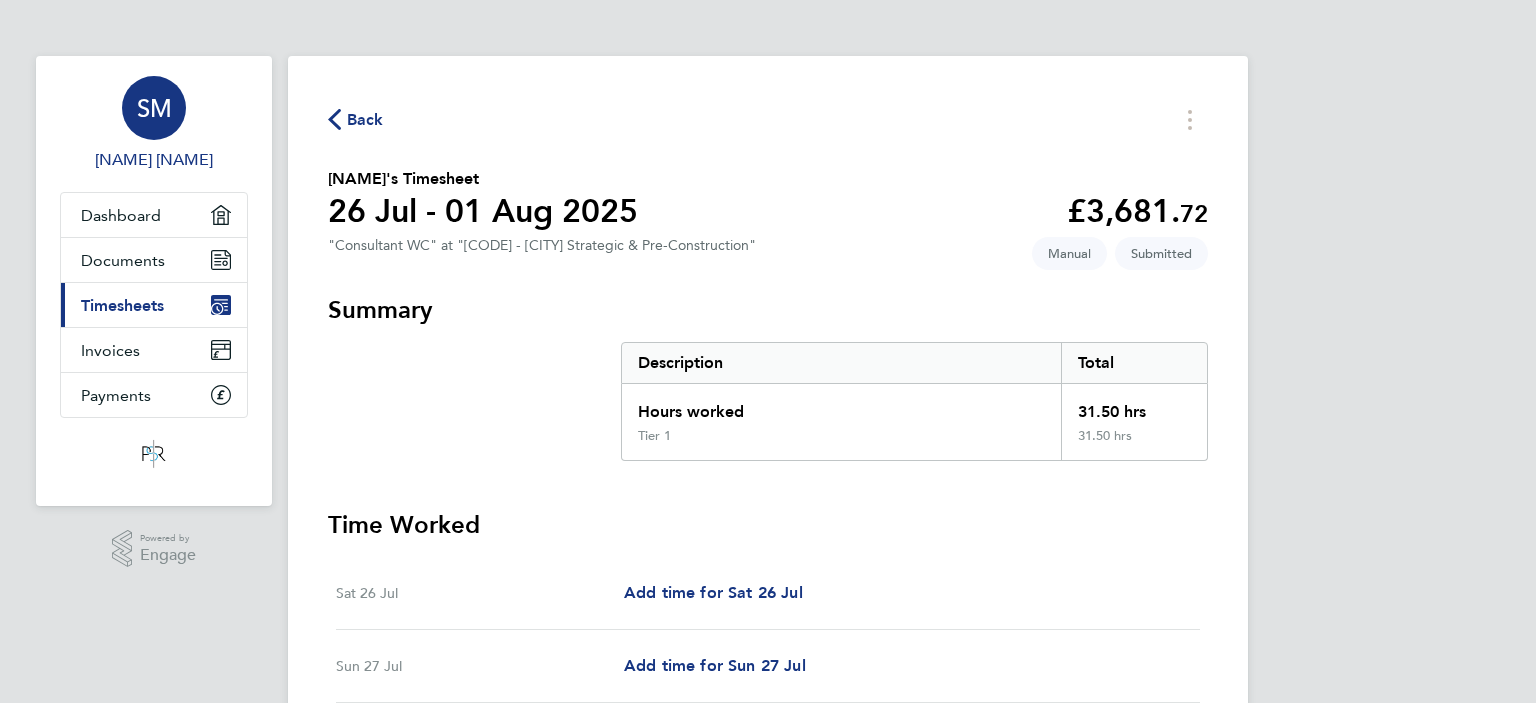 click on "SM" at bounding box center [154, 108] 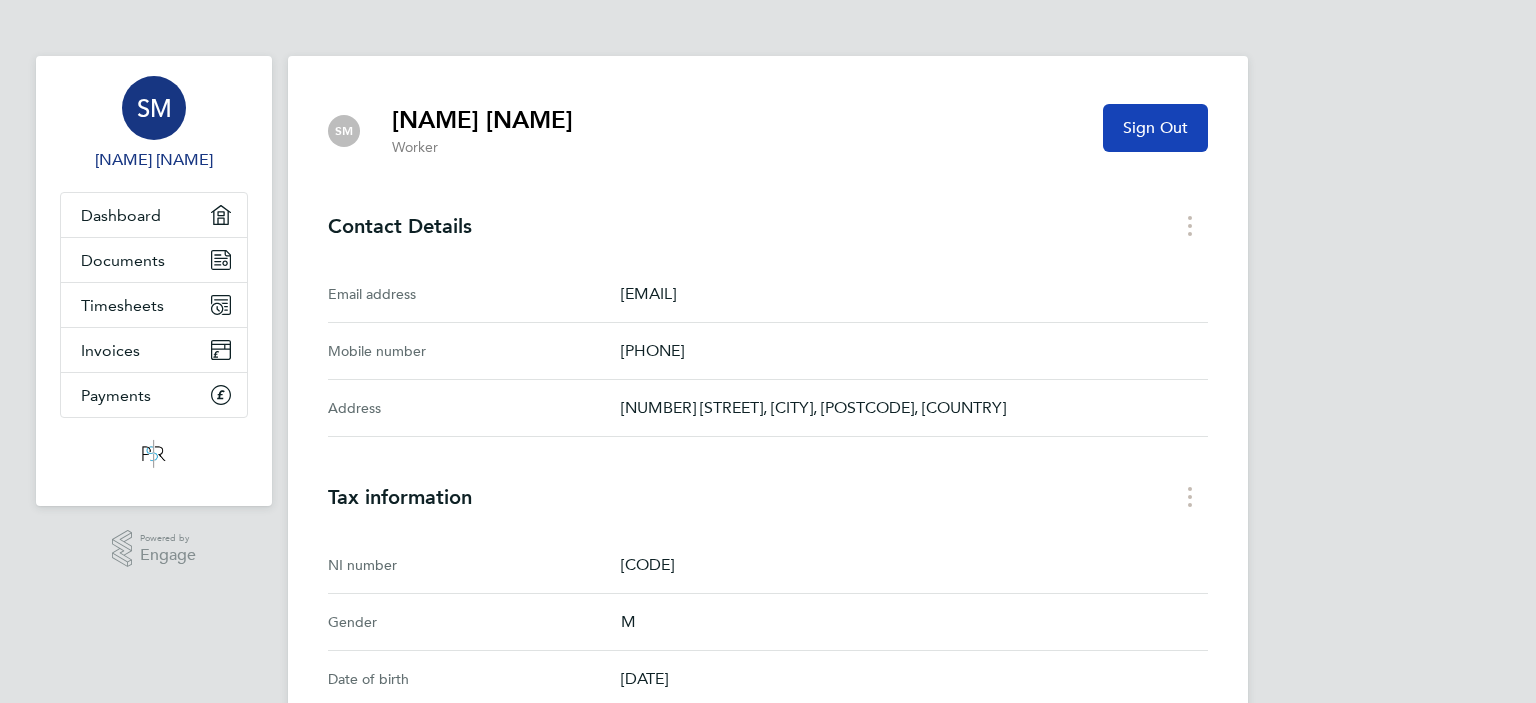 click on "Sign Out" at bounding box center [1155, 128] 